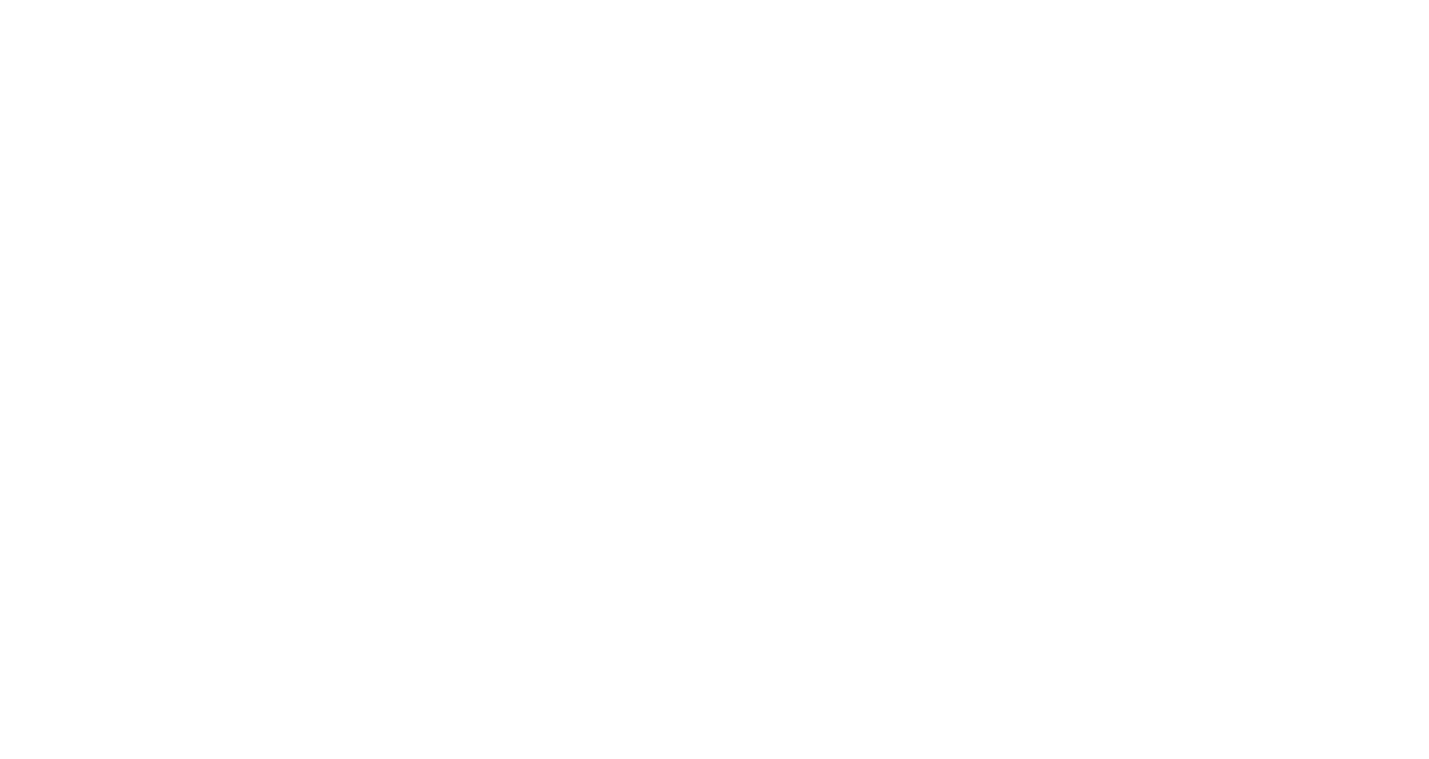 scroll, scrollTop: 0, scrollLeft: 0, axis: both 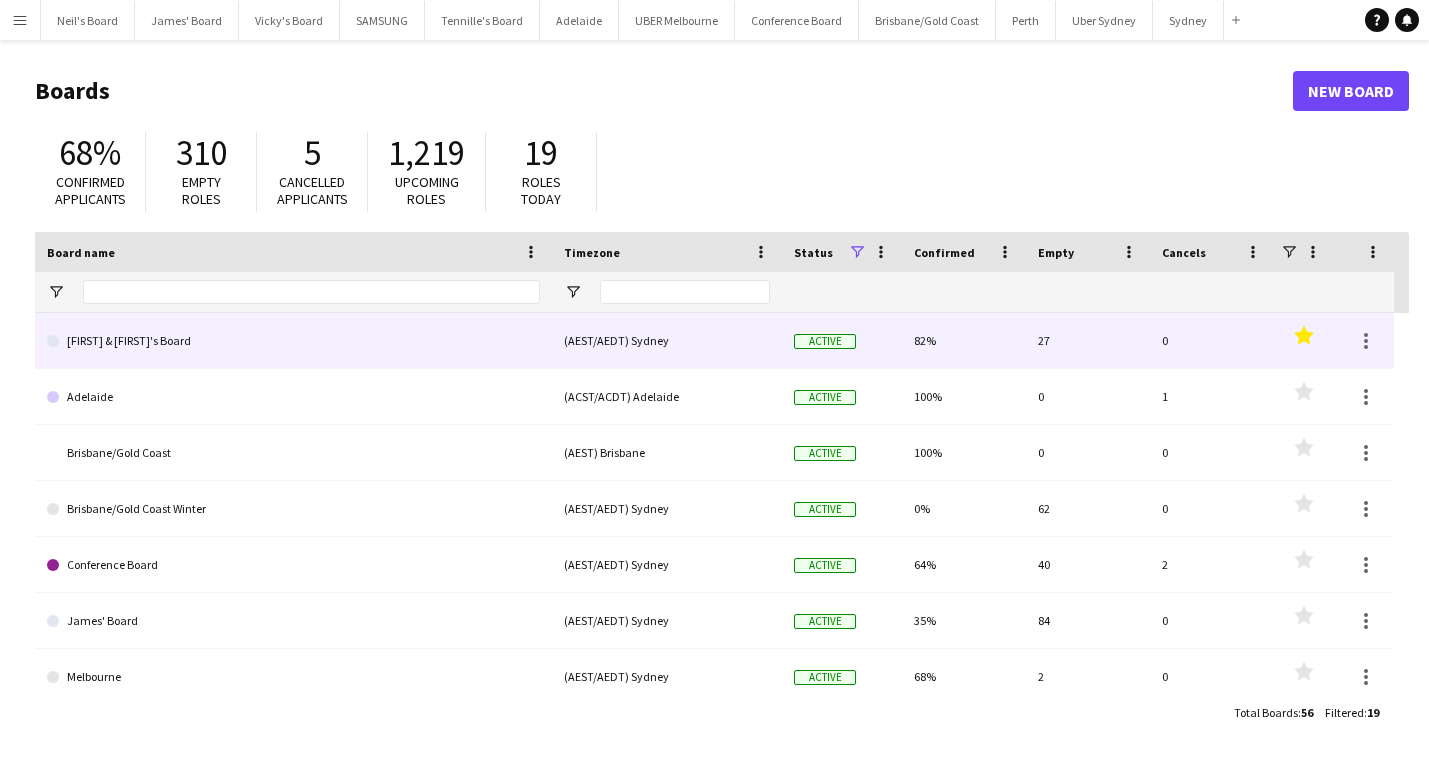 click on "[FIRST] & [FIRST]'s Board" 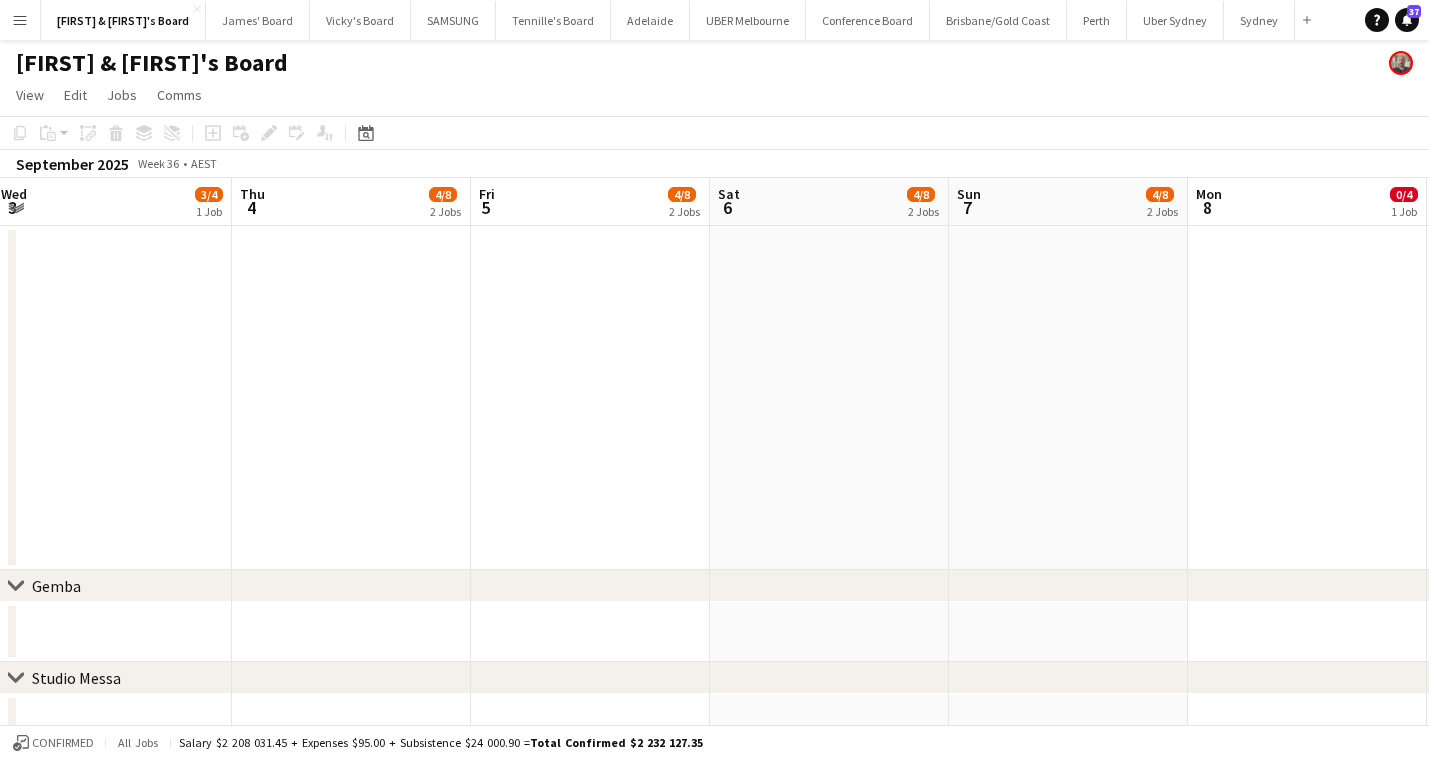 scroll, scrollTop: 0, scrollLeft: 586, axis: horizontal 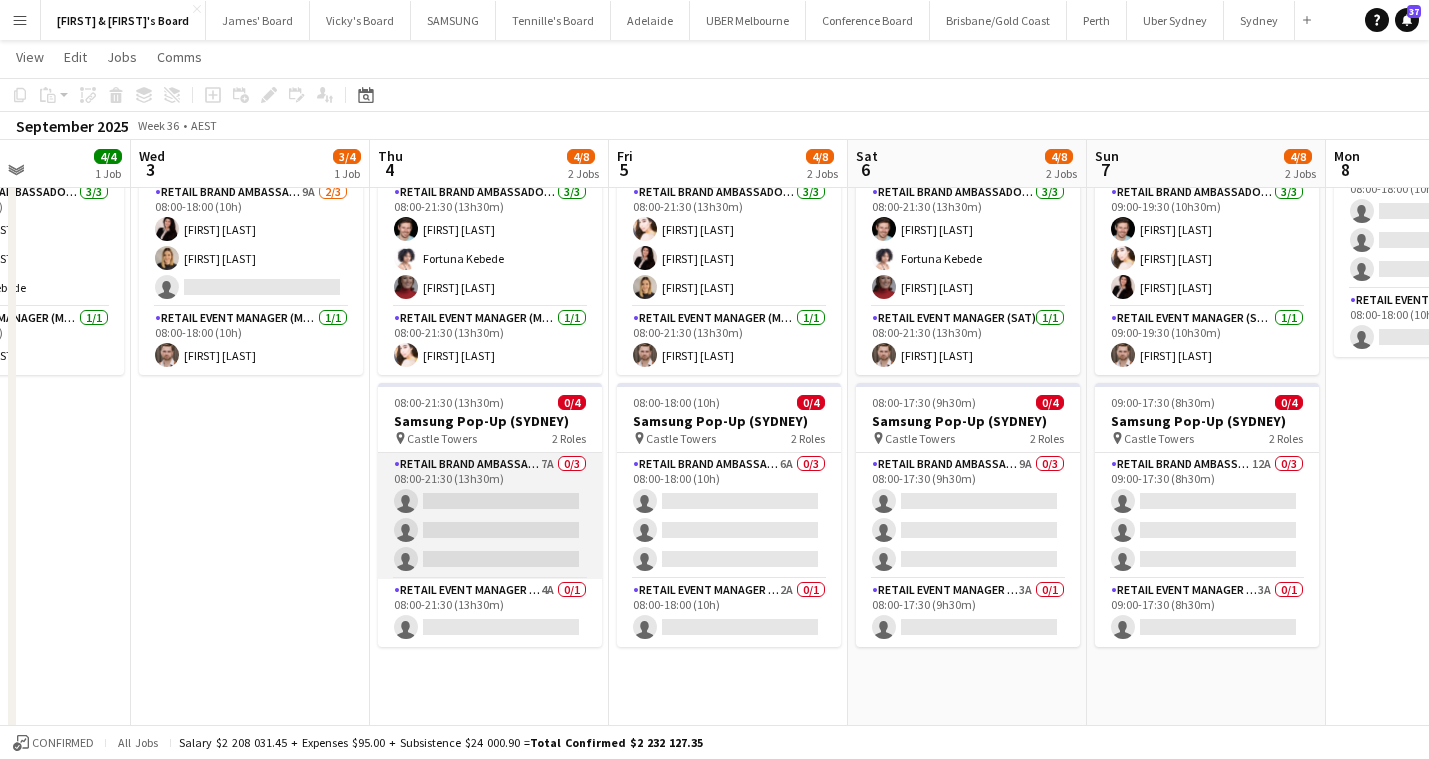 click on "RETAIL Brand Ambassador (Mon - Fri)   7A   0/3   08:00-21:30 (13h30m)
single-neutral-actions
single-neutral-actions
single-neutral-actions" at bounding box center (490, 516) 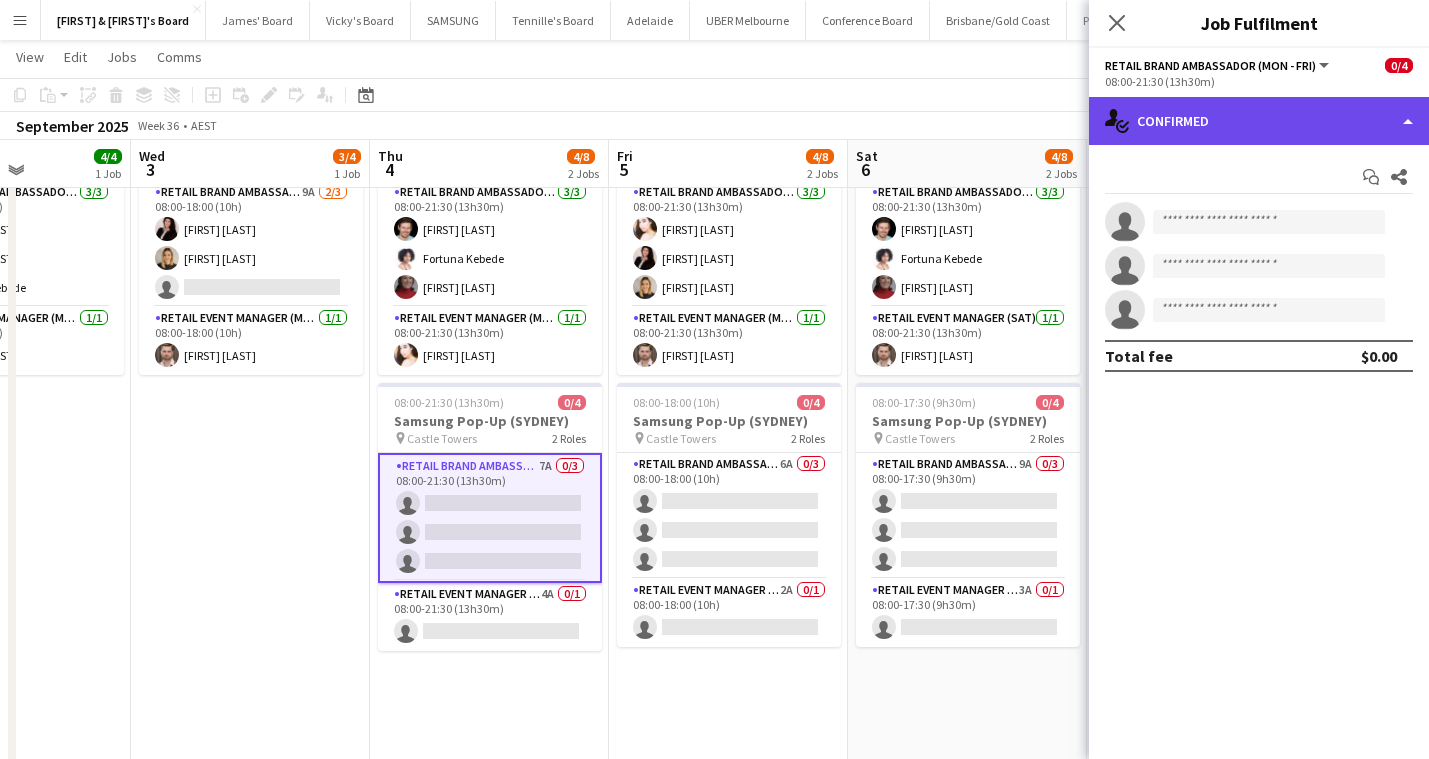 click on "single-neutral-actions-check-2
Confirmed" 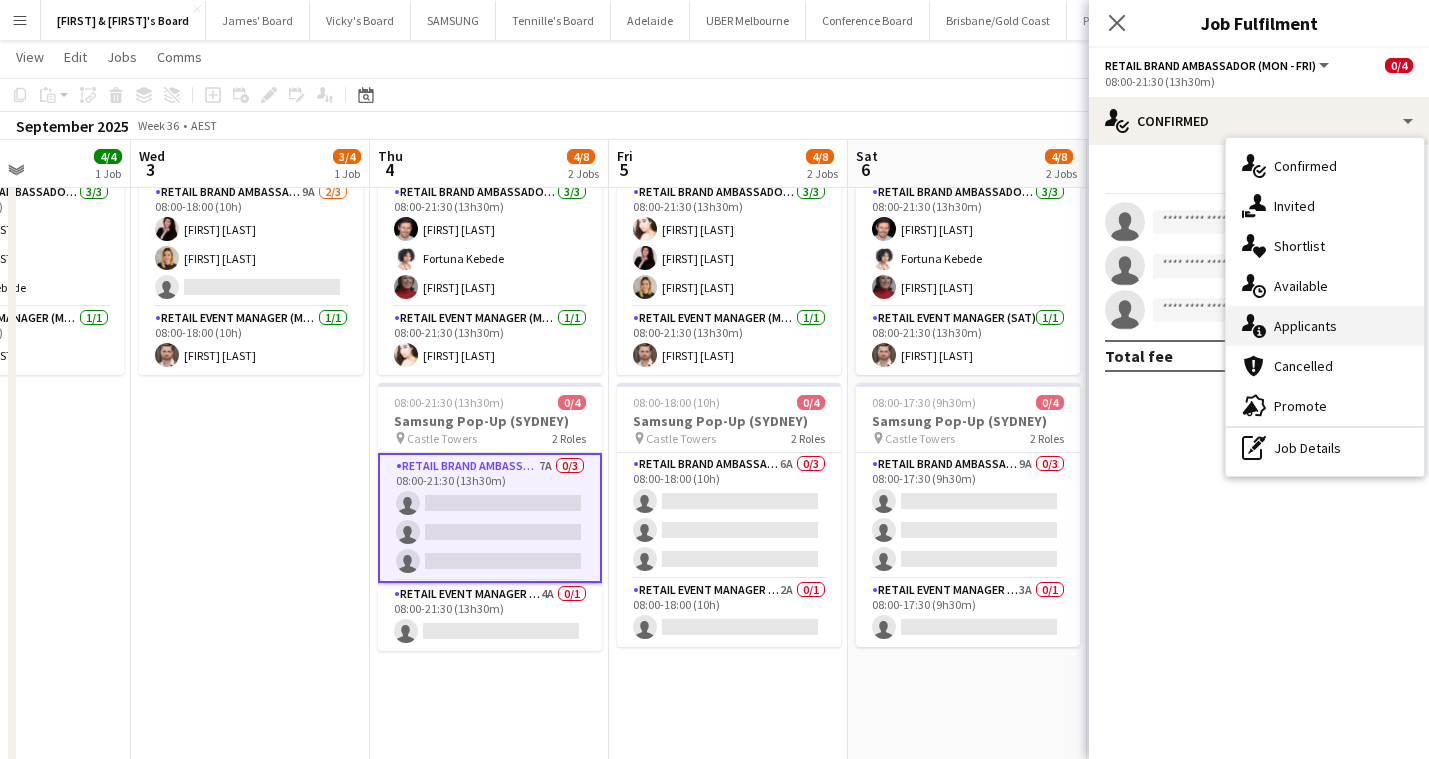 click on "single-neutral-actions-information
Applicants" at bounding box center [1325, 326] 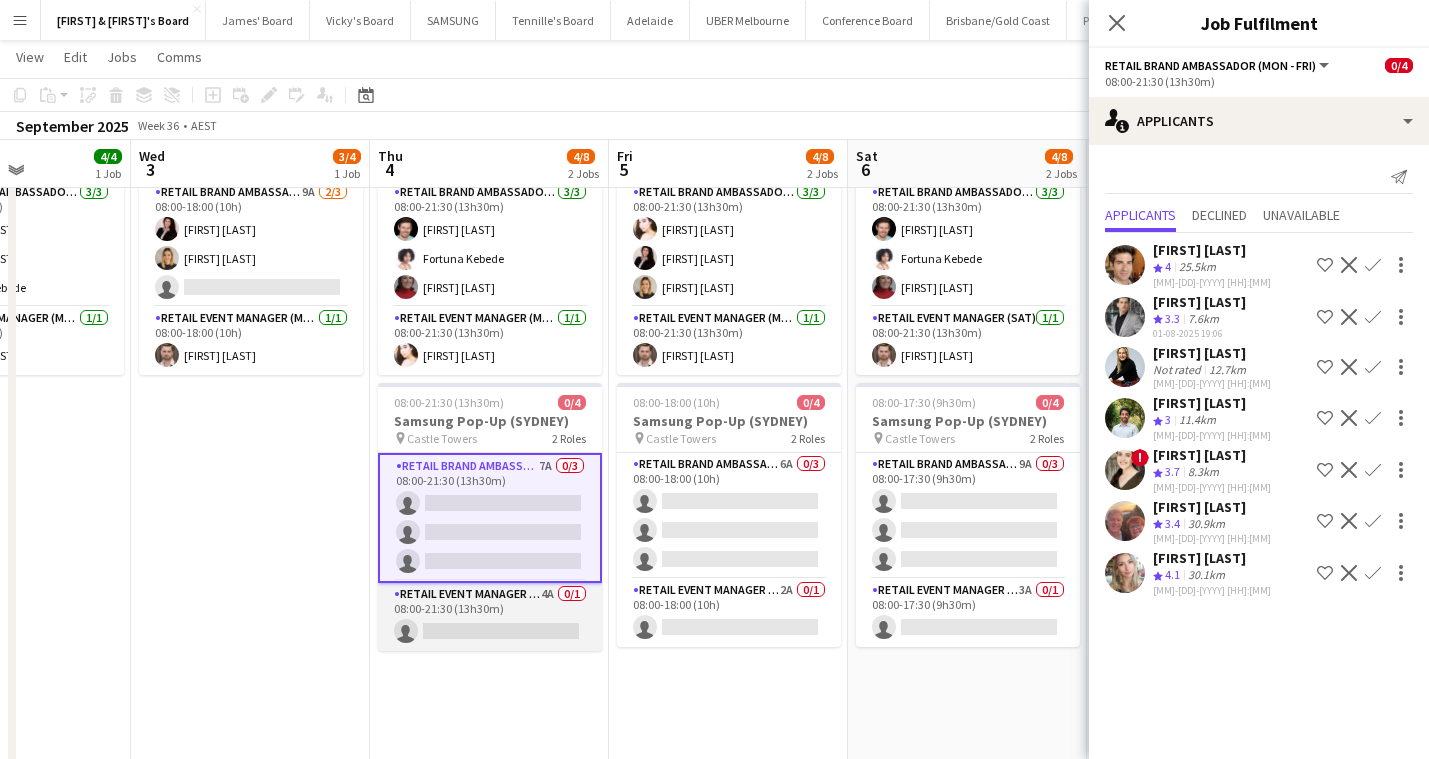click on "RETAIL Event Manager (Mon - Fri)   4A   0/1   08:00-21:30 (13h30m)
single-neutral-actions" at bounding box center [490, 617] 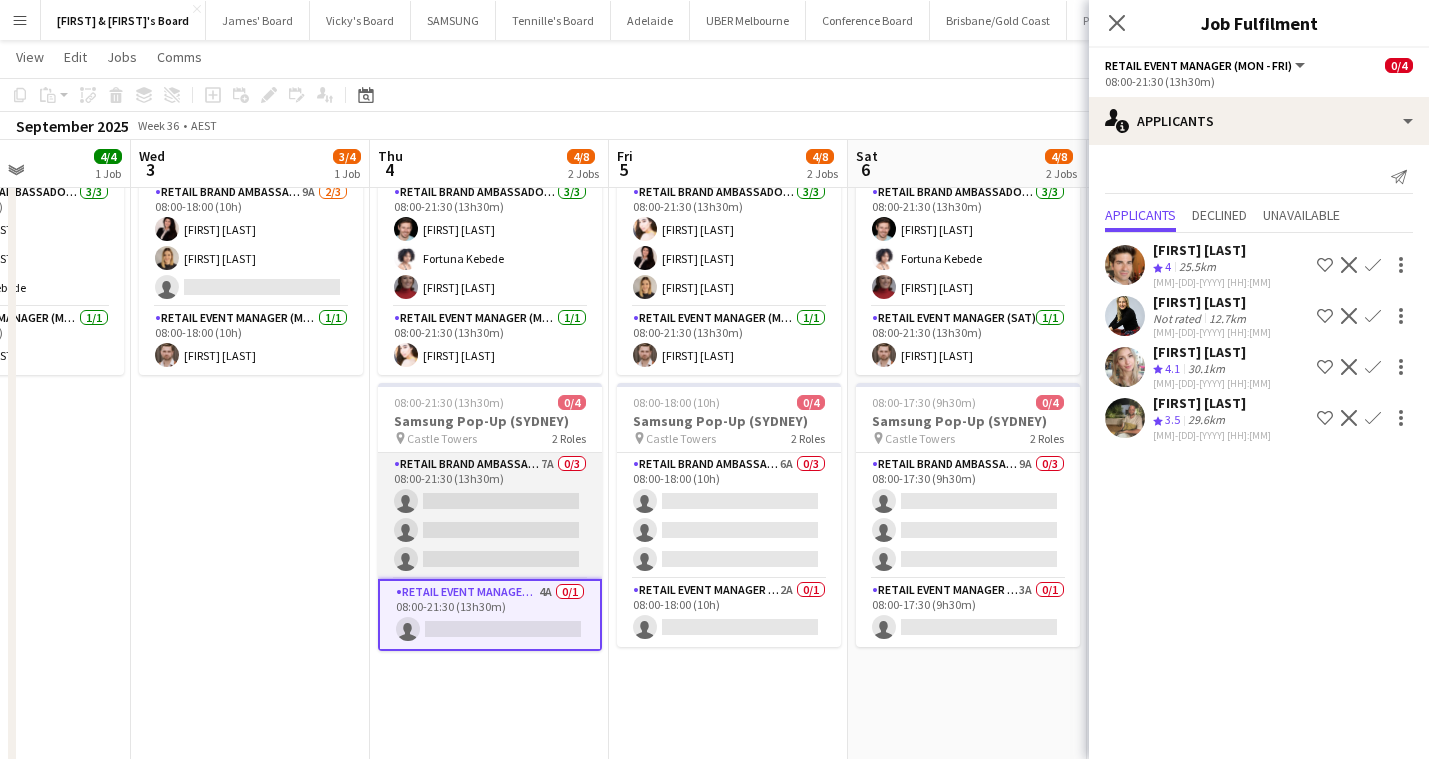 click on "RETAIL Brand Ambassador (Mon - Fri)   7A   0/3   08:00-21:30 (13h30m)
single-neutral-actions
single-neutral-actions
single-neutral-actions" at bounding box center (490, 516) 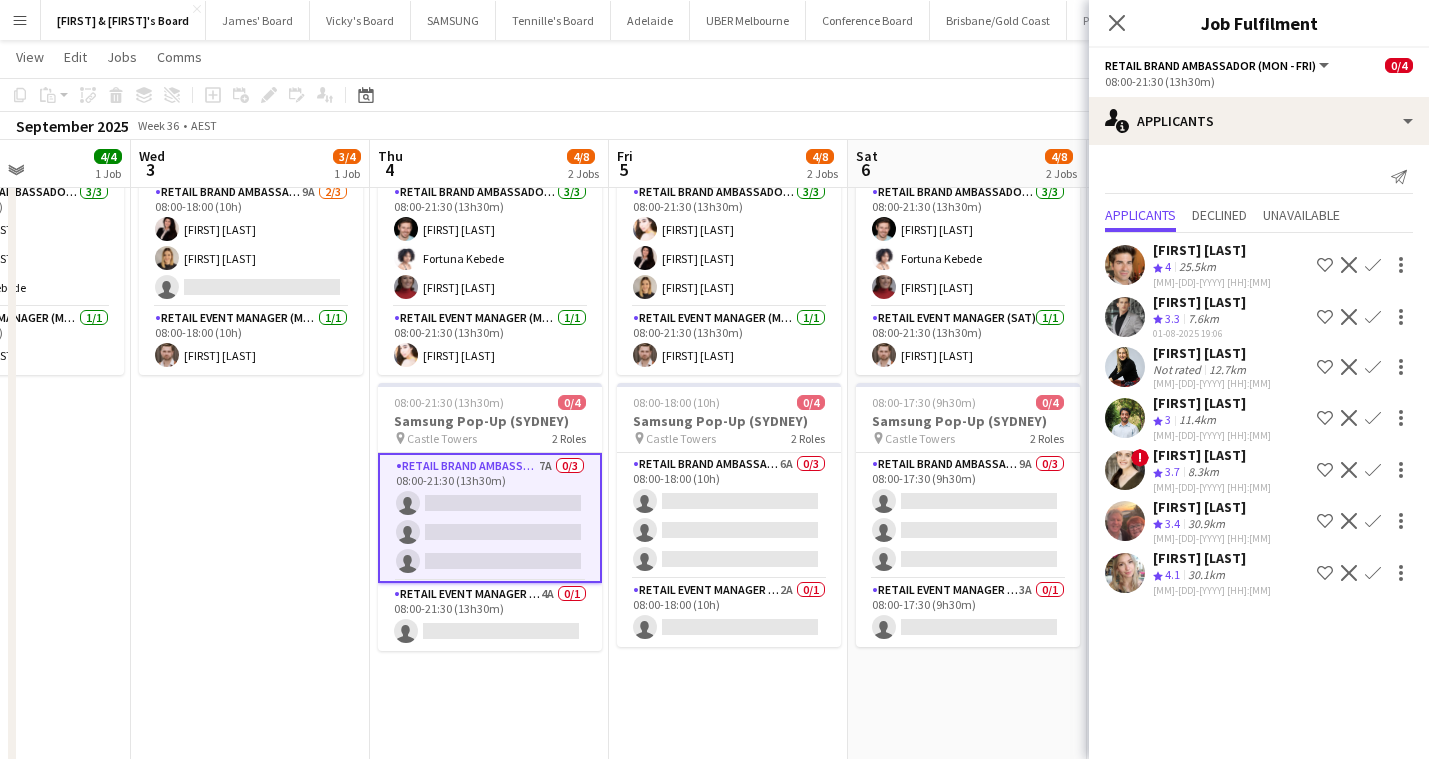 click on "Confirm" at bounding box center (1373, 317) 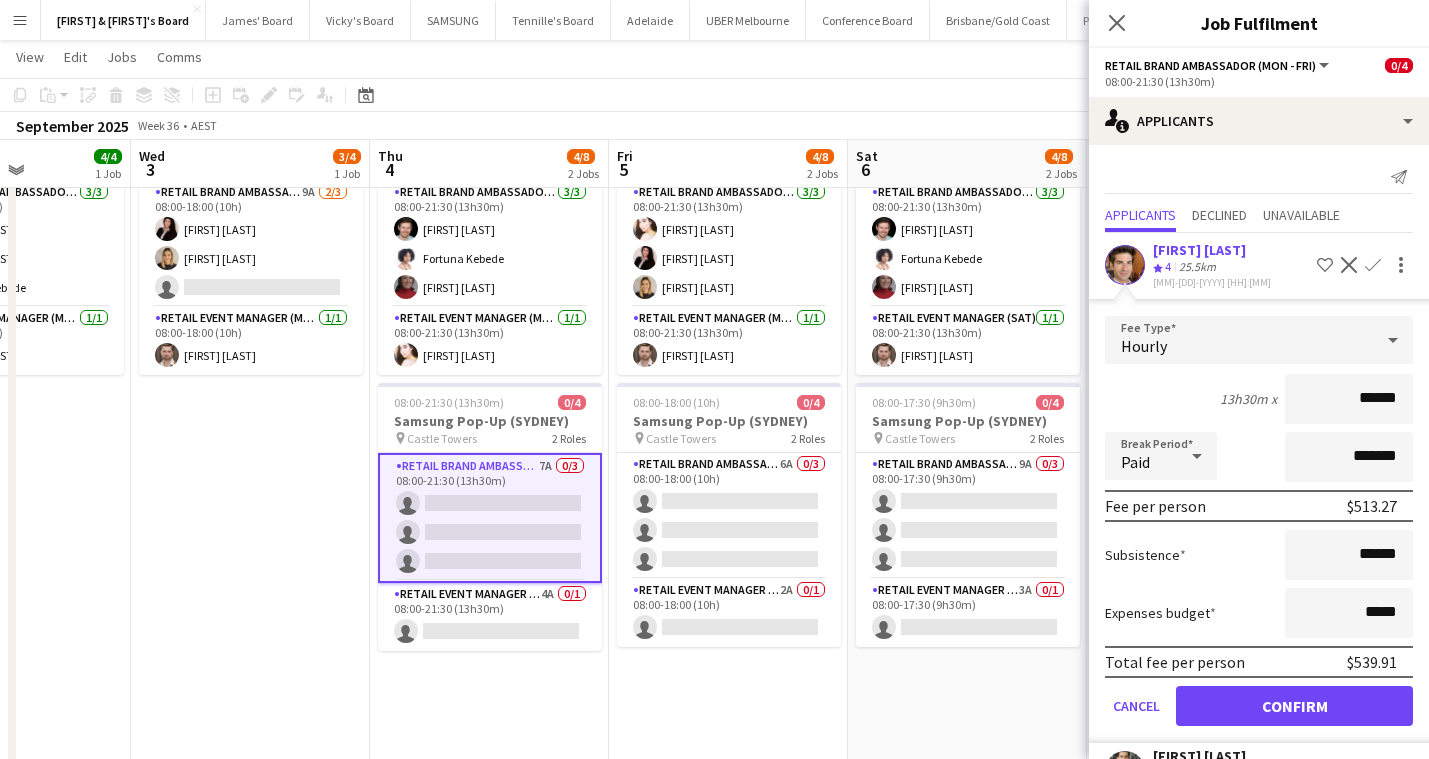 click on "Confirm" 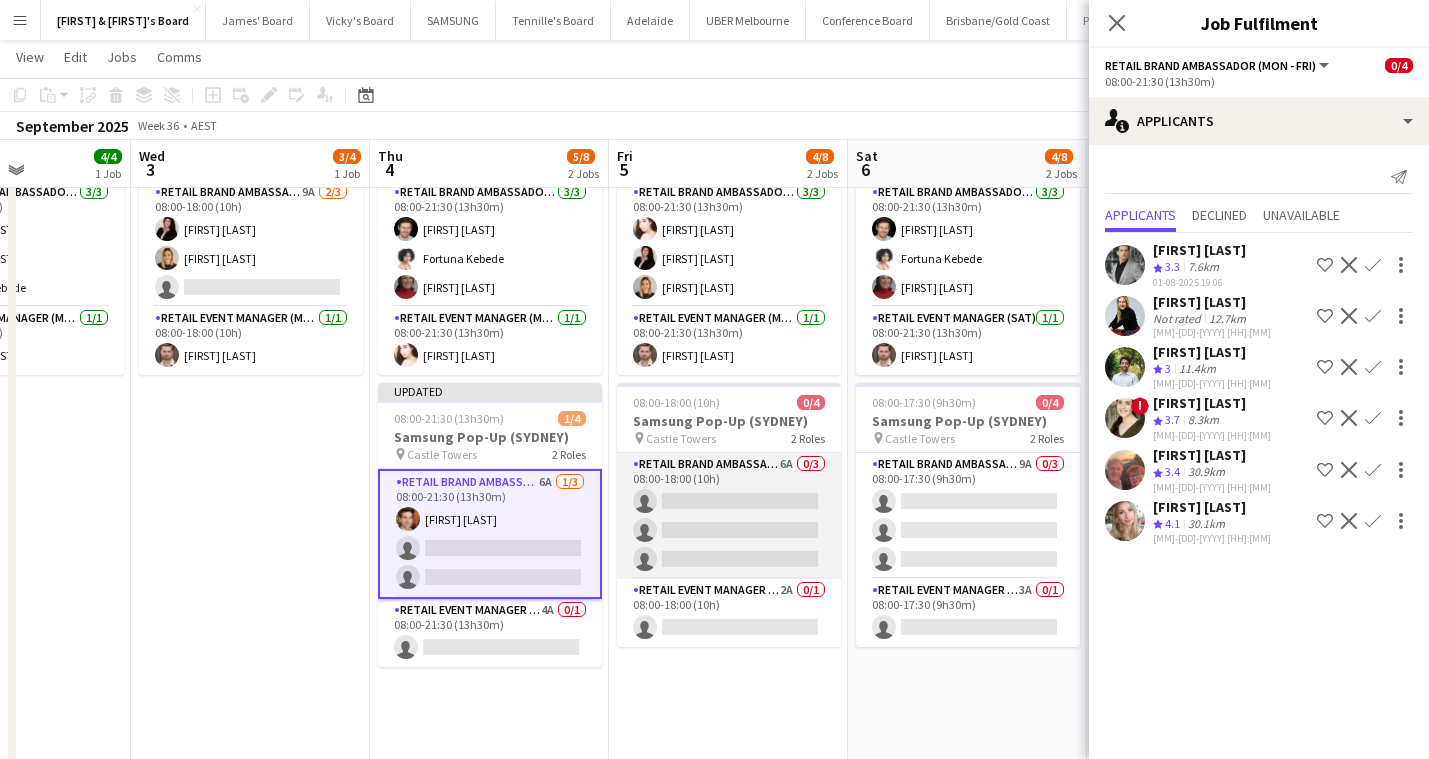 click on "RETAIL Brand Ambassador (Mon - Fri)   6A   0/3   08:00-18:00 (10h)
single-neutral-actions
single-neutral-actions
single-neutral-actions" at bounding box center (729, 516) 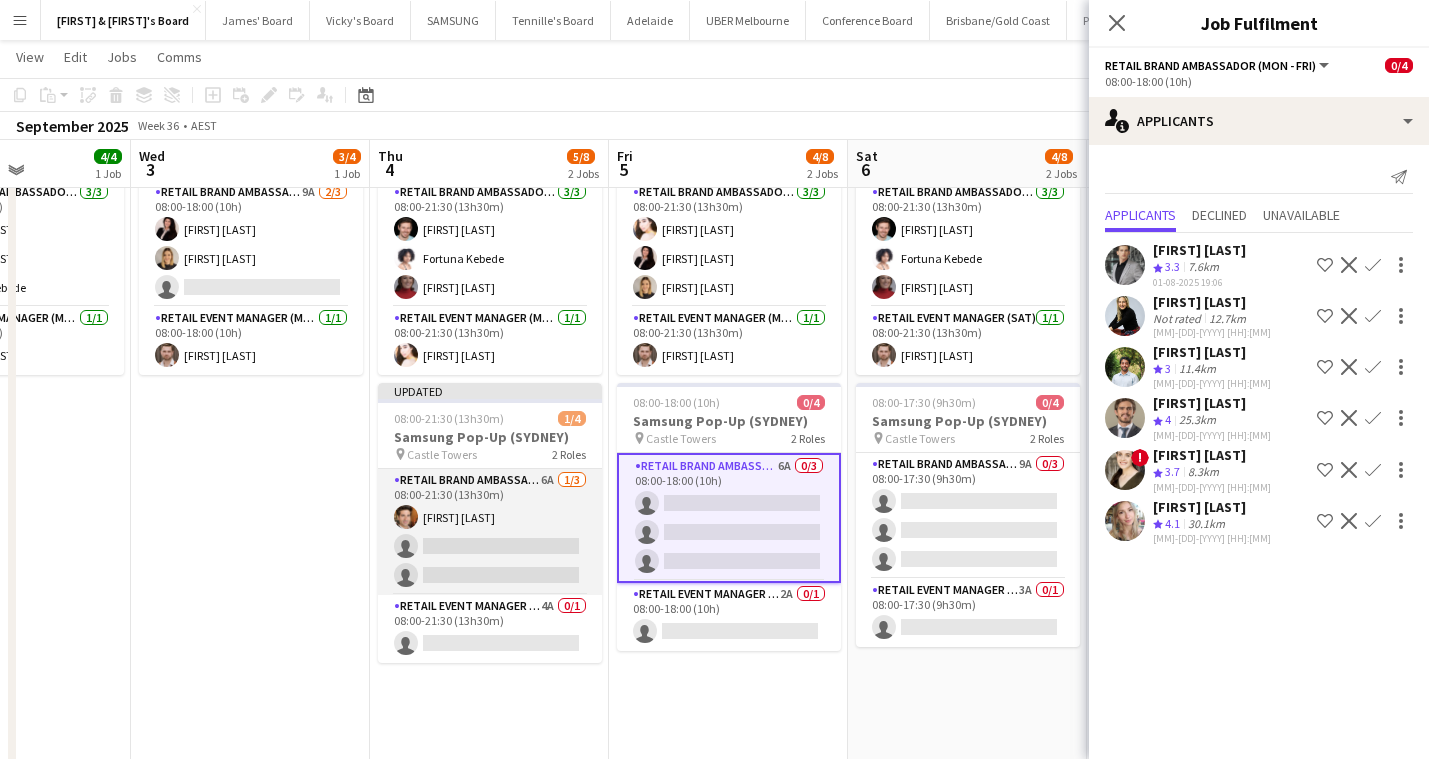 click on "[FIRST] [LAST]" at bounding box center [490, 532] 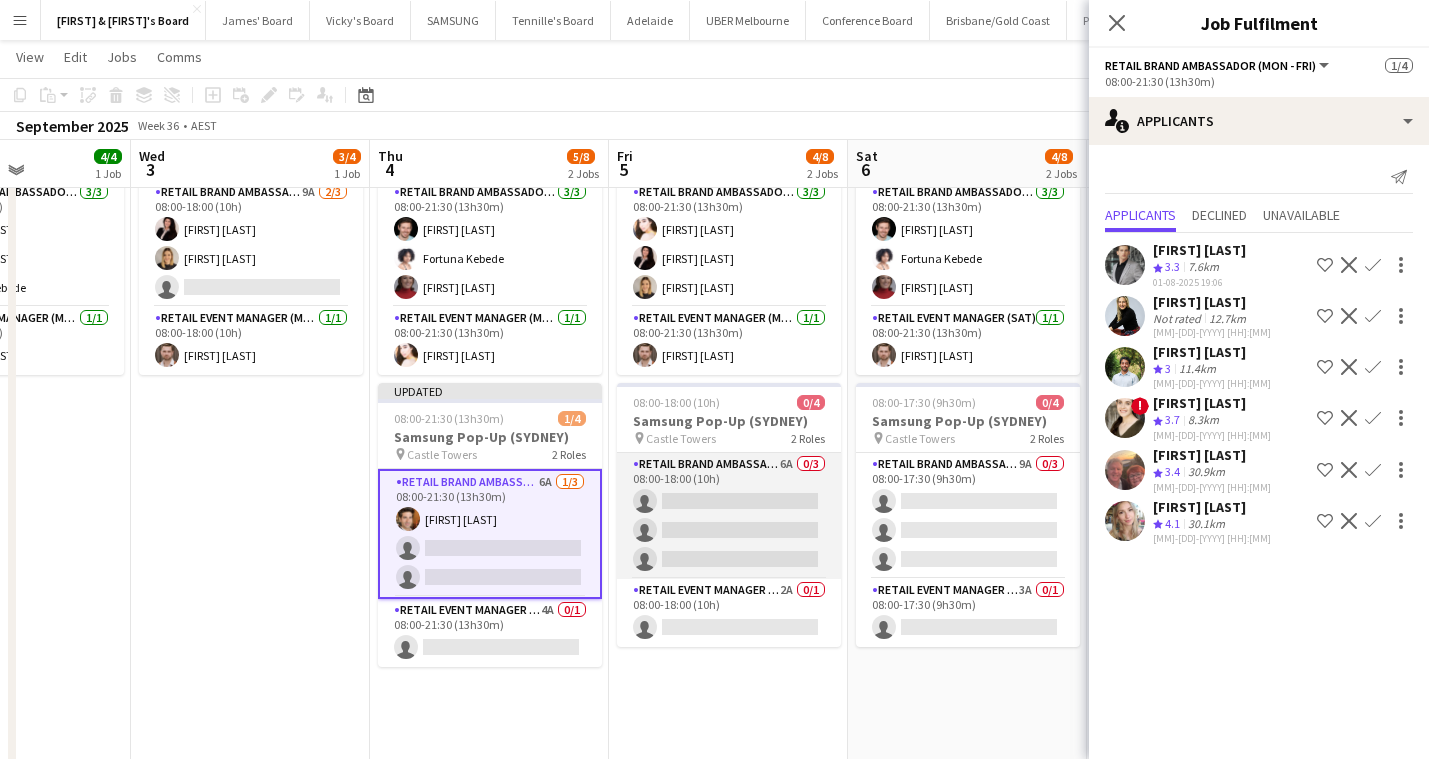 click on "RETAIL Brand Ambassador (Mon - Fri)   6A   0/3   08:00-18:00 (10h)
single-neutral-actions
single-neutral-actions
single-neutral-actions" at bounding box center [729, 516] 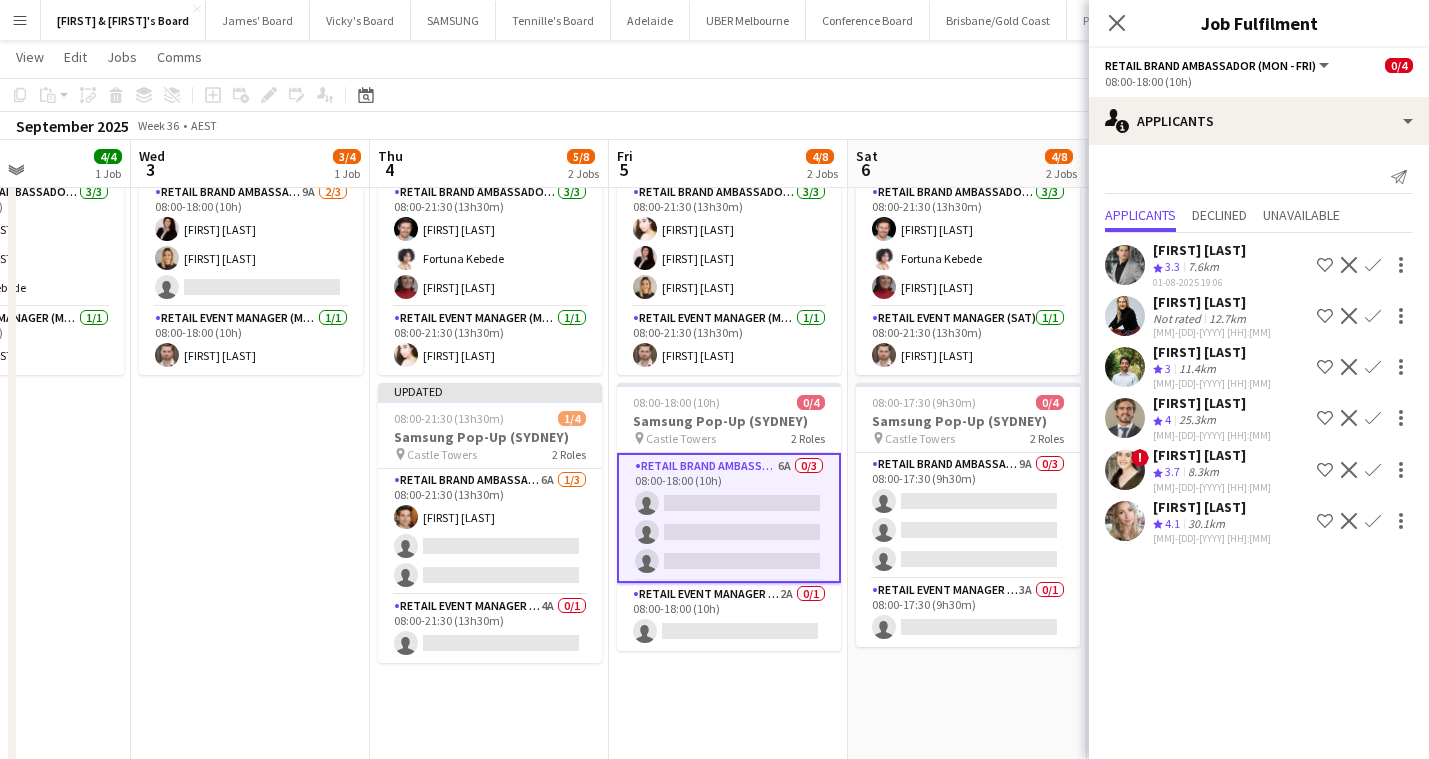 click on "Confirm" at bounding box center (1373, 470) 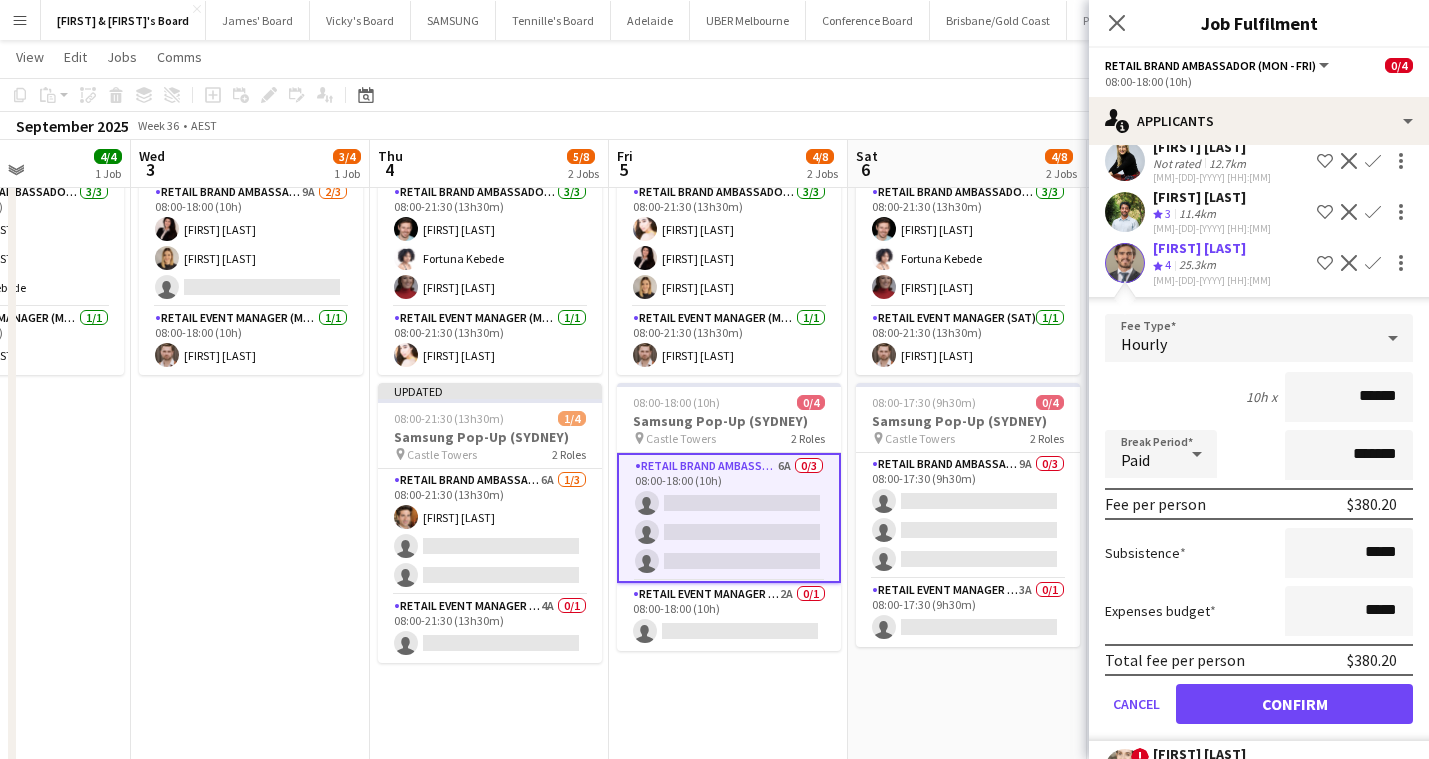 scroll, scrollTop: 158, scrollLeft: 0, axis: vertical 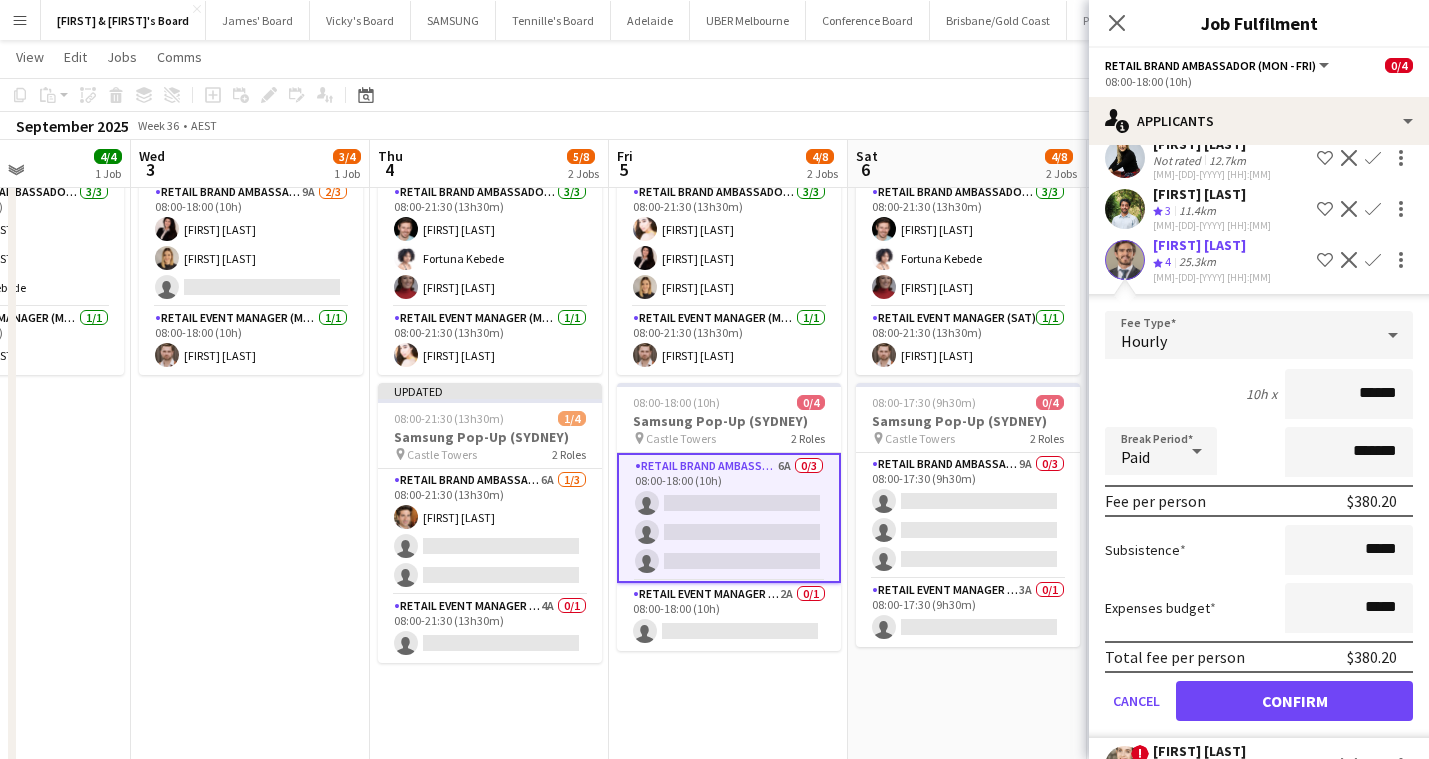 click on "Confirm" 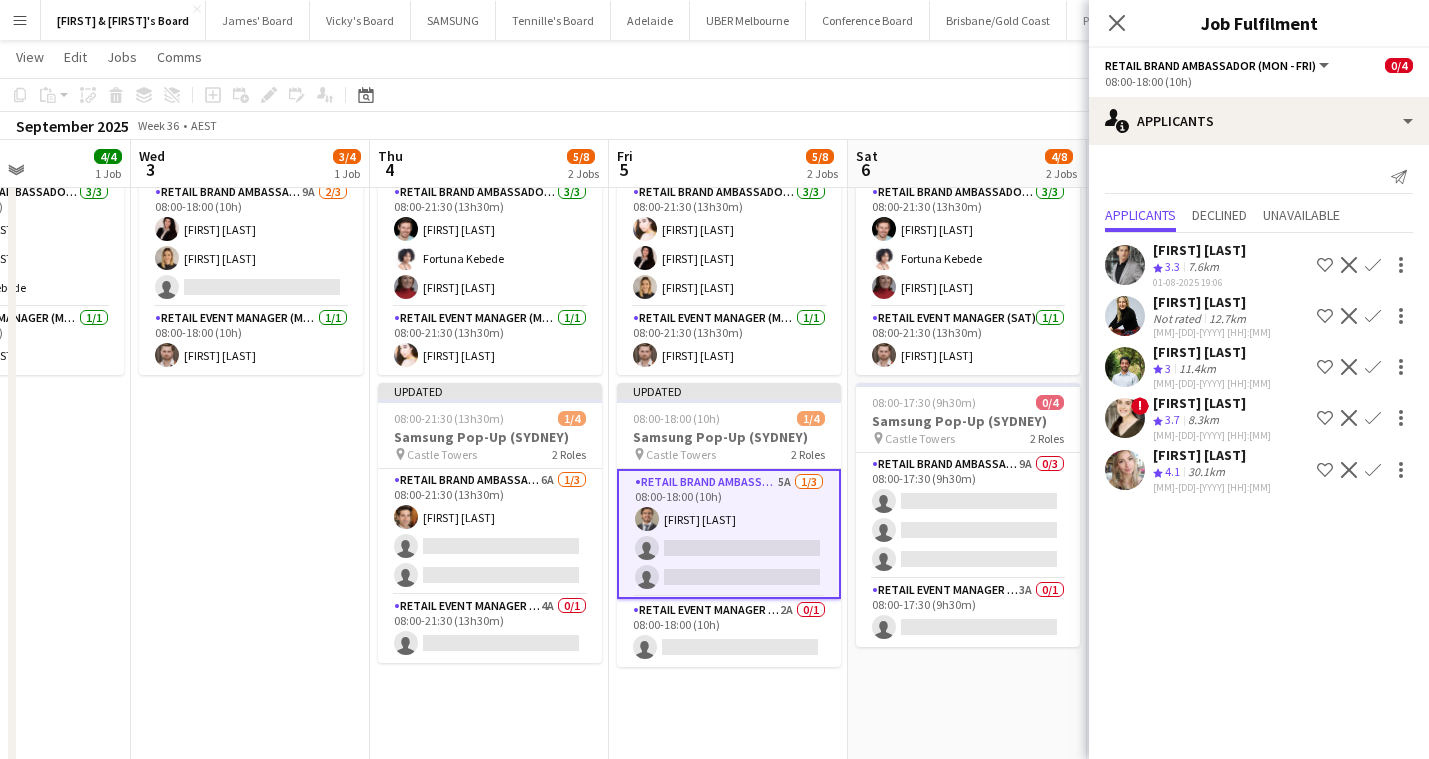 scroll, scrollTop: 0, scrollLeft: 0, axis: both 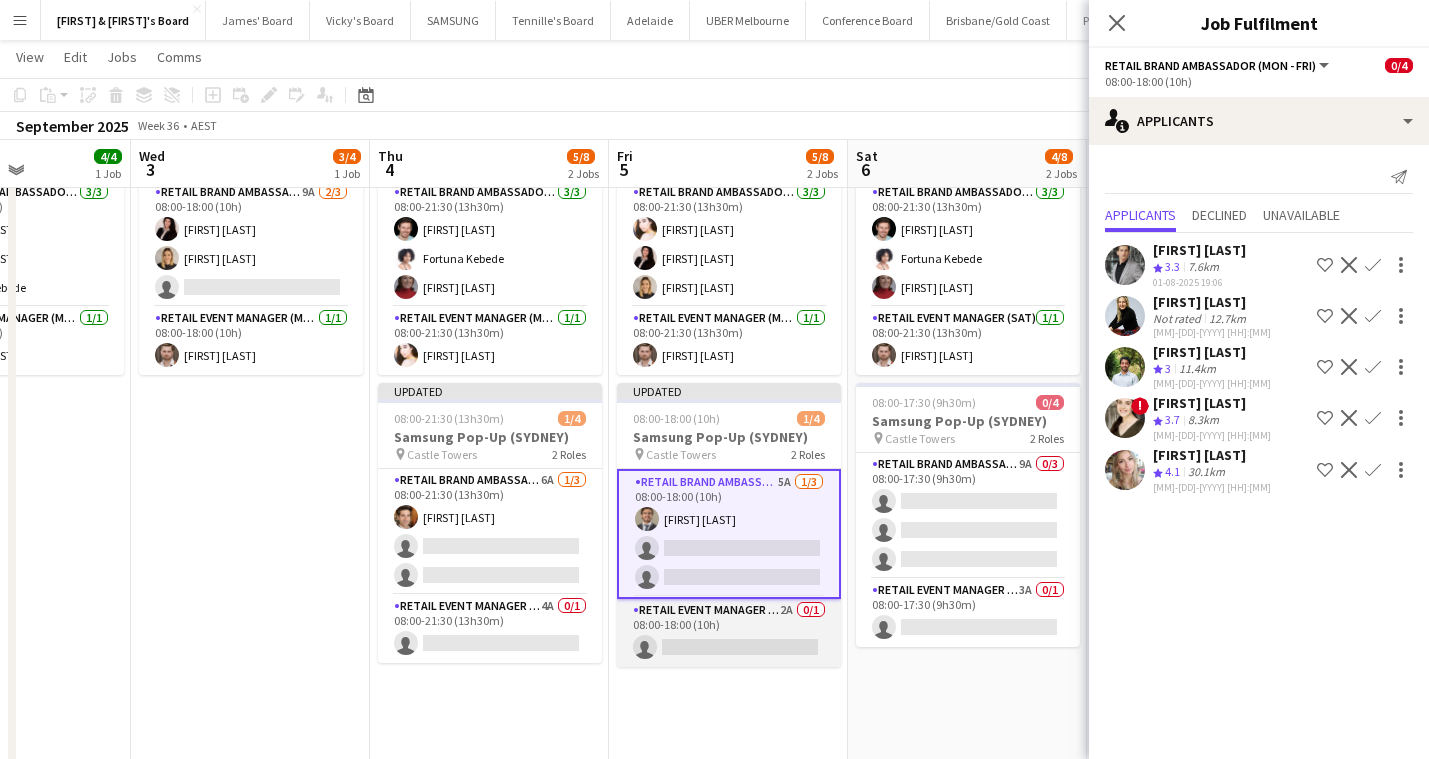 click on "RETAIL Event Manager (Mon - Fri)   2A   0/1   08:00-18:00 (10h)
single-neutral-actions" at bounding box center [729, 633] 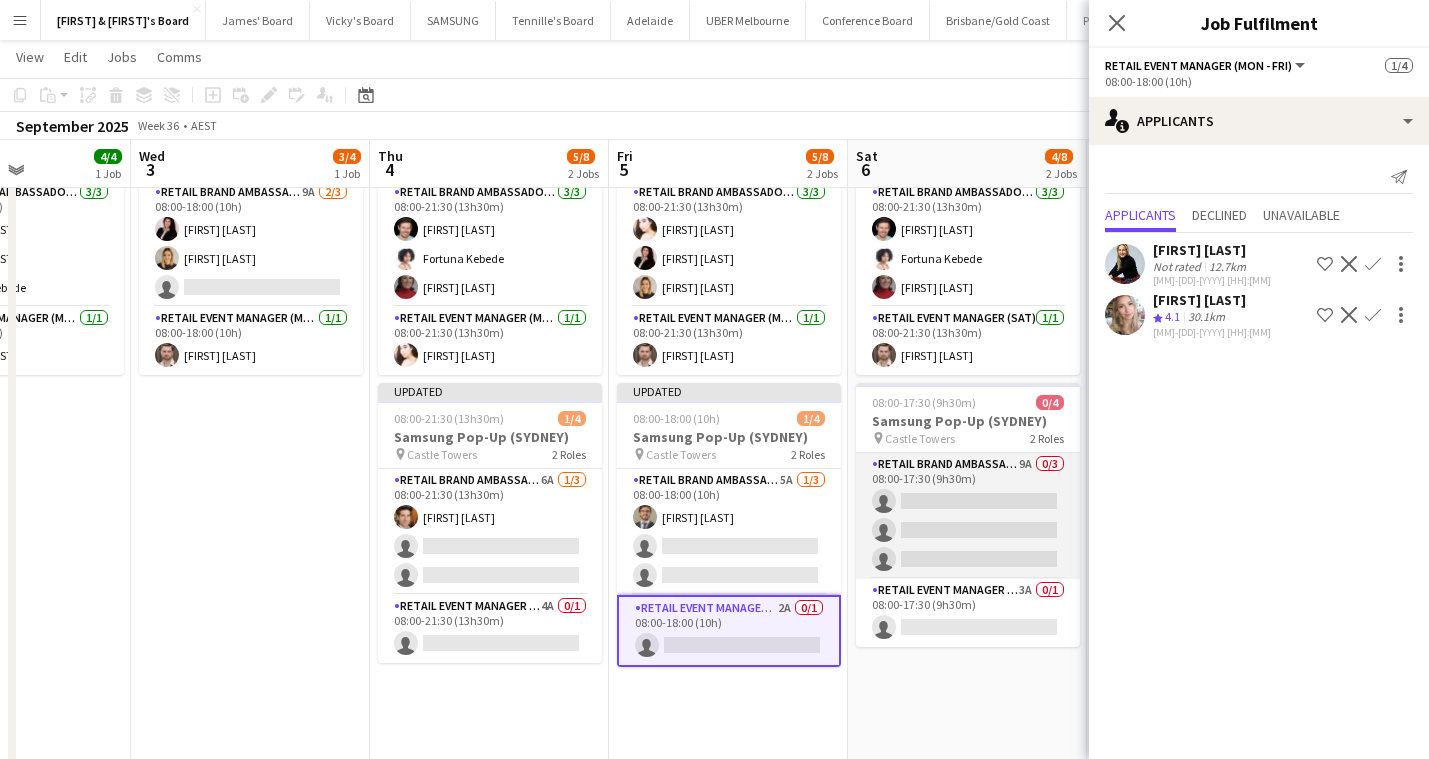 click on "RETAIL Brand Ambassador (Saturday)   9A   0/3   08:00-17:30 (9h30m)
single-neutral-actions
single-neutral-actions
single-neutral-actions" at bounding box center (968, 516) 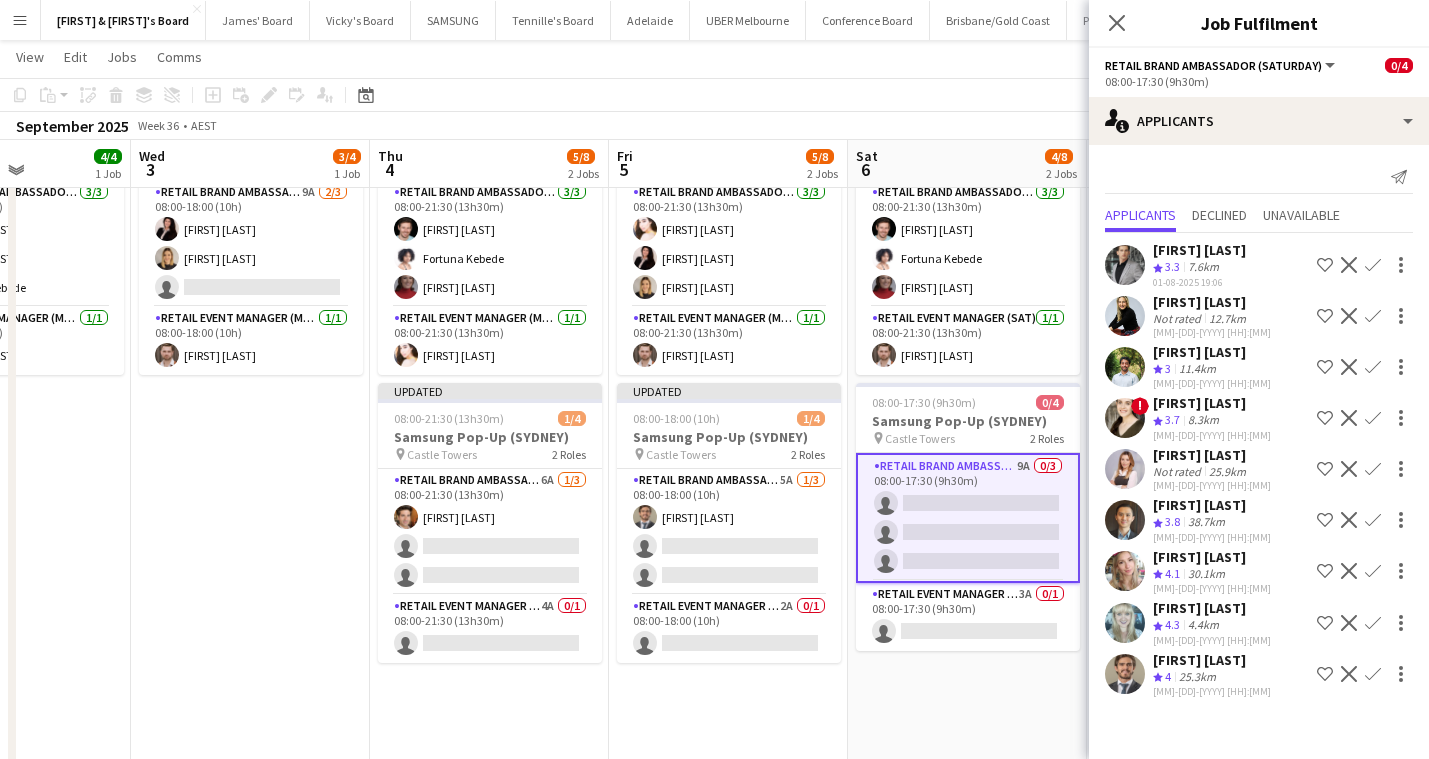 click on "Confirm" 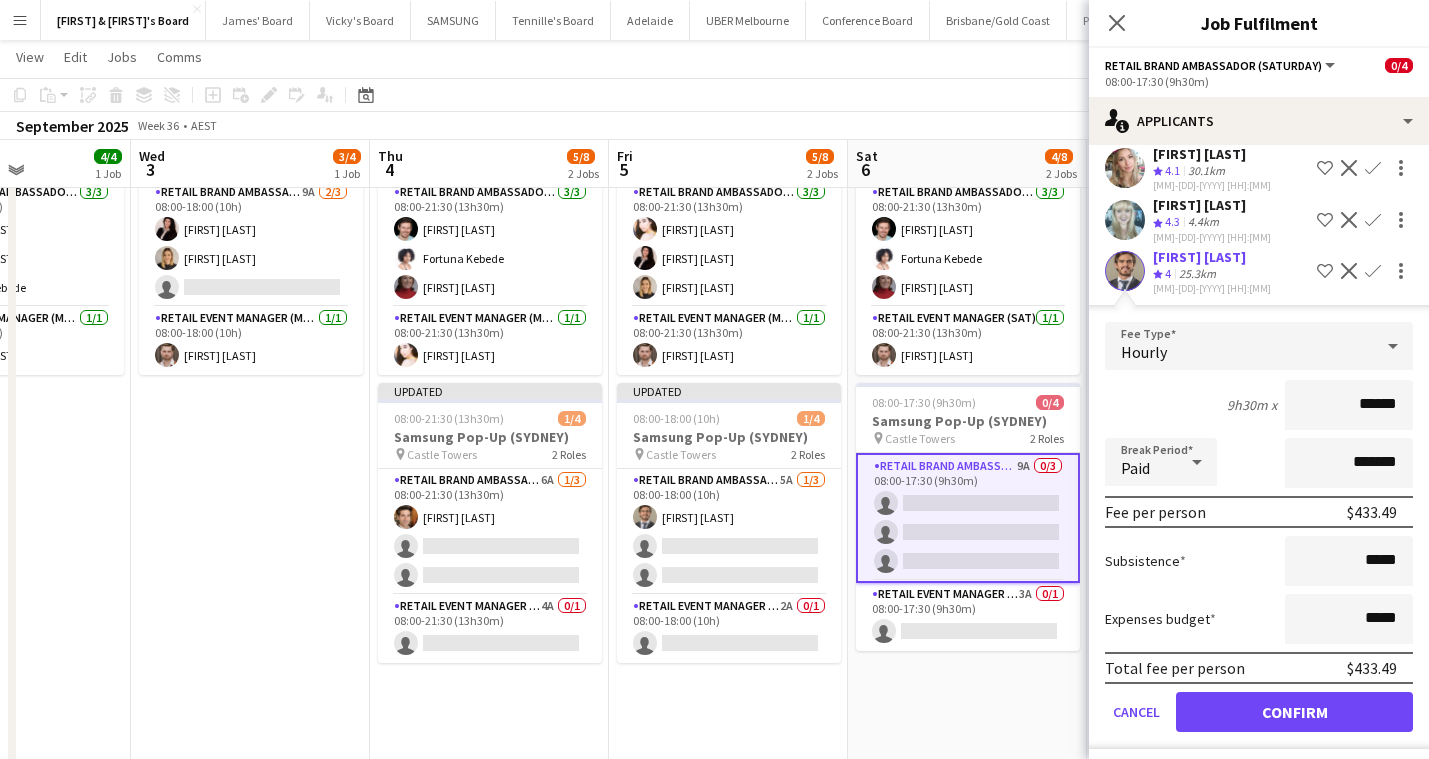 scroll, scrollTop: 407, scrollLeft: 0, axis: vertical 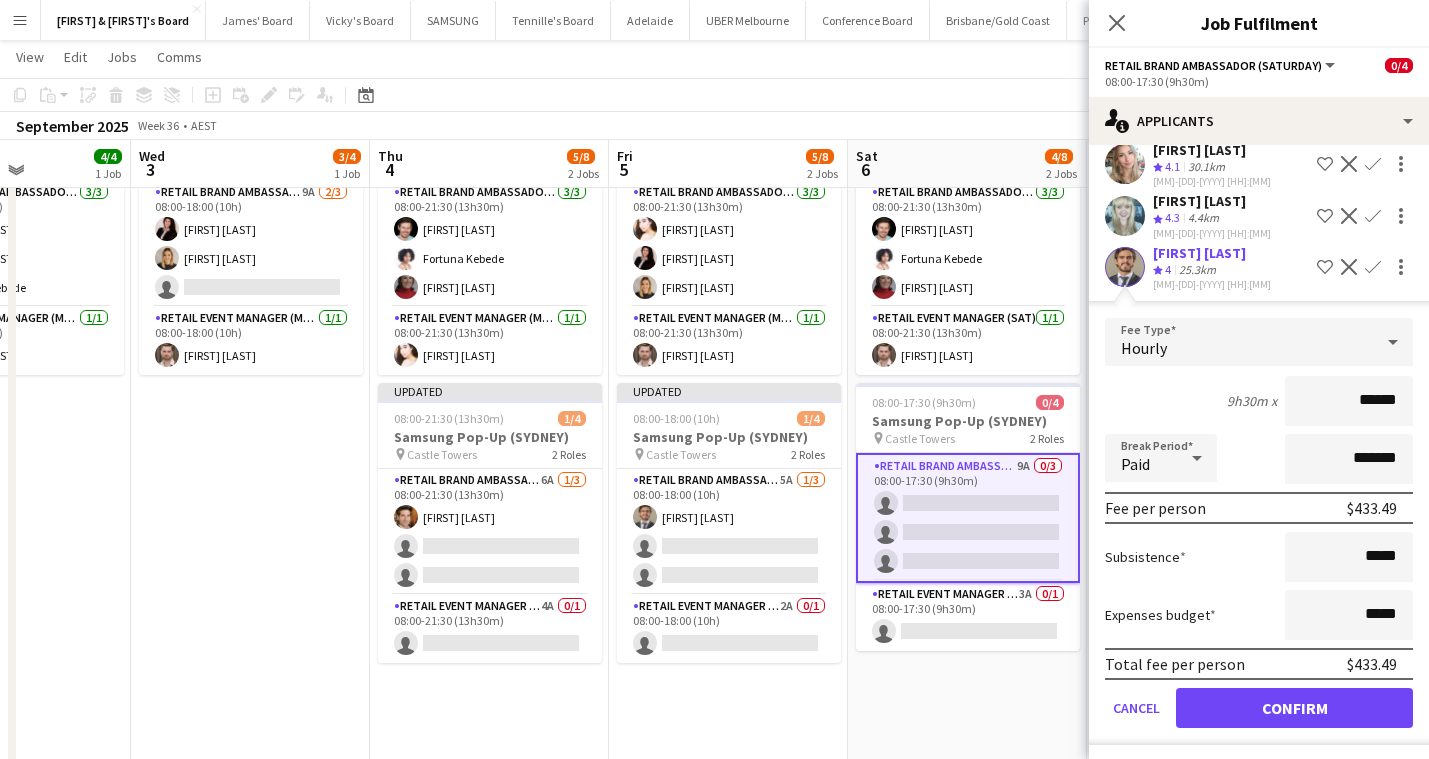 click on "Confirm" 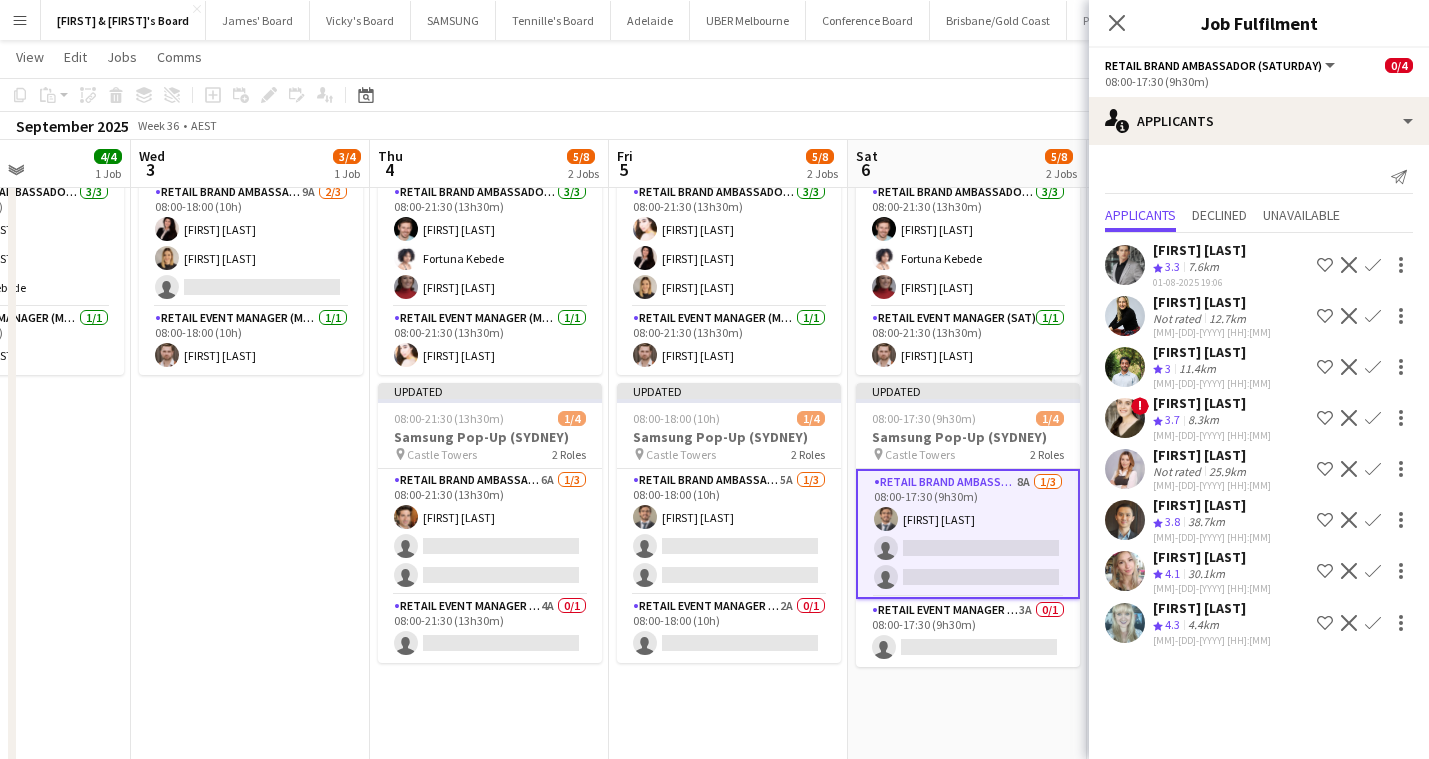 scroll, scrollTop: 0, scrollLeft: 0, axis: both 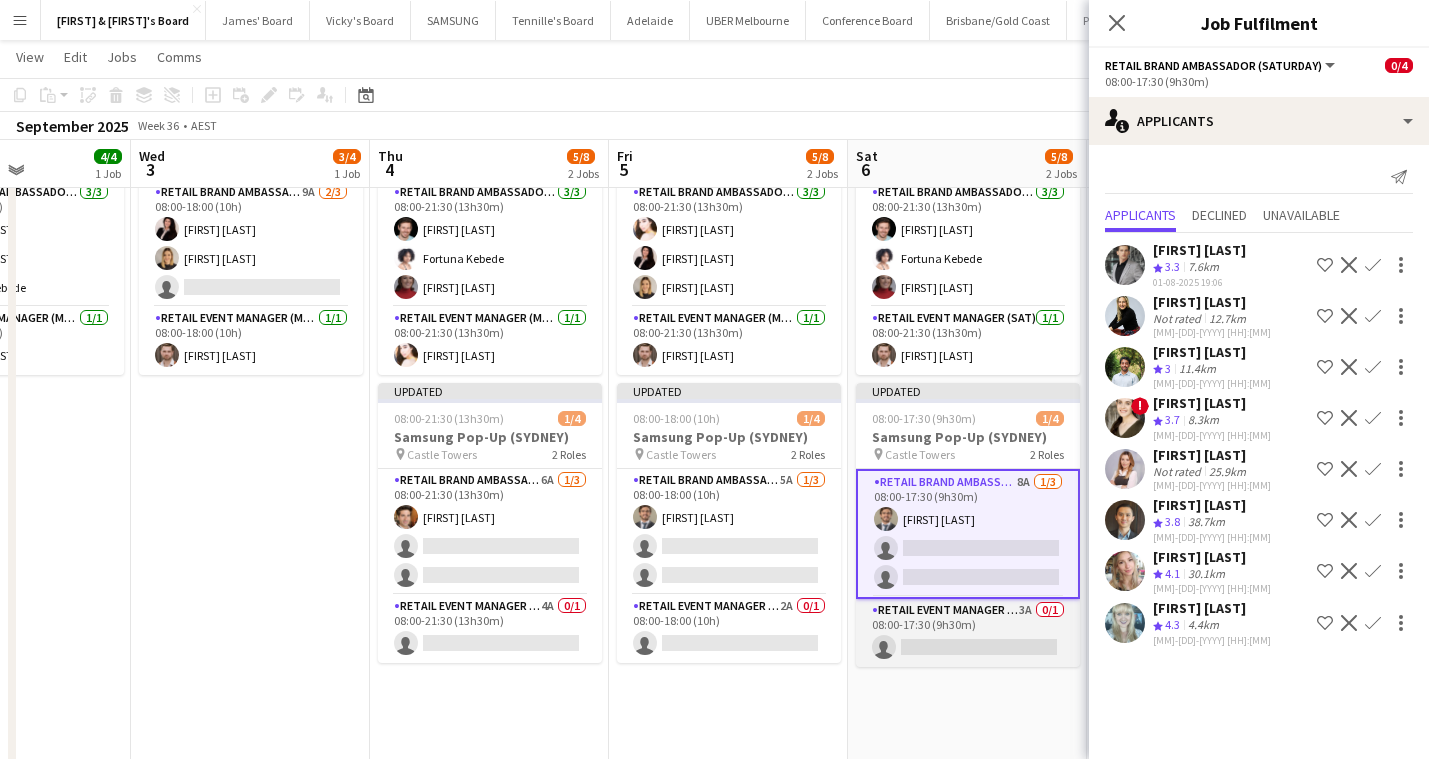 click on "RETAIL Event Manager (Sat)   3A   0/1   08:00-17:30 (9h30m)
single-neutral-actions" at bounding box center (968, 633) 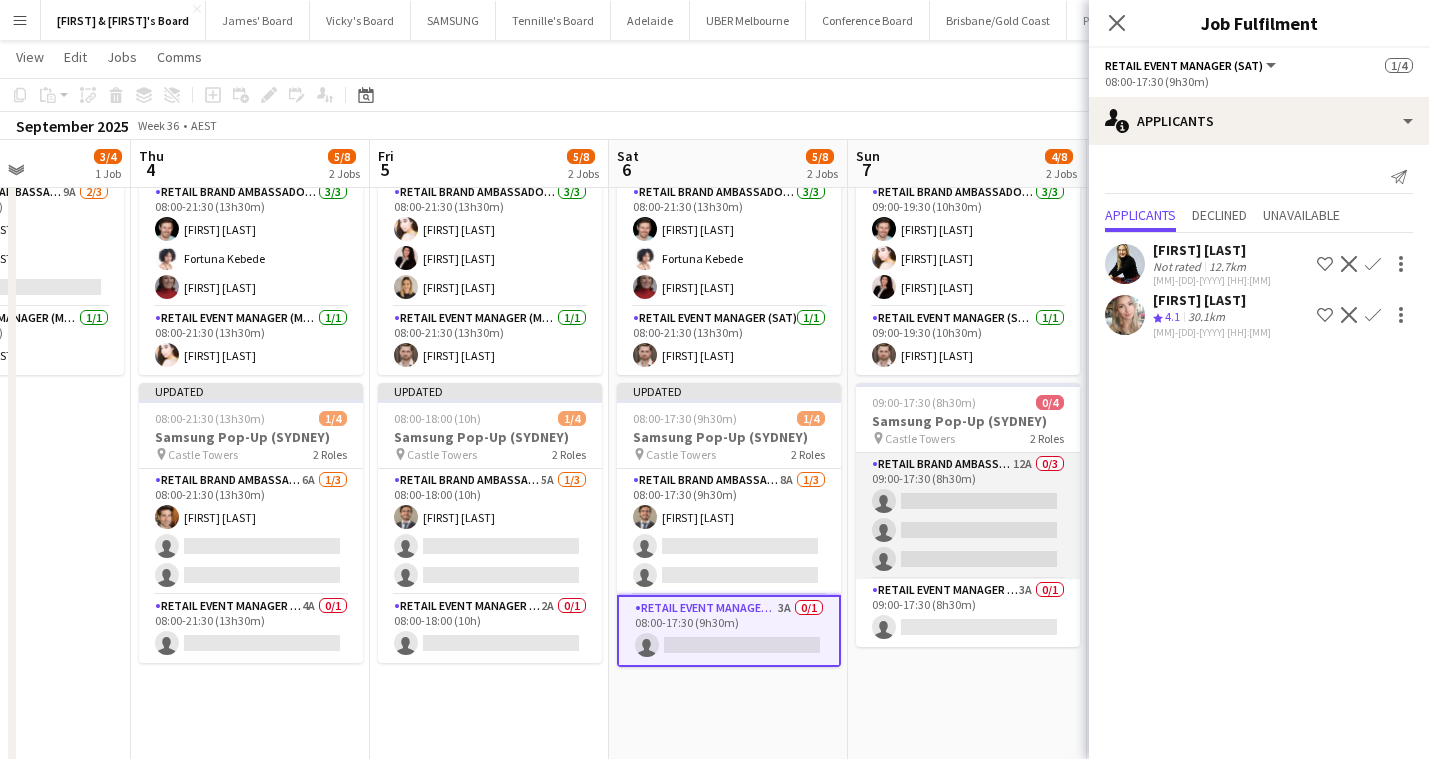 scroll, scrollTop: 0, scrollLeft: 575, axis: horizontal 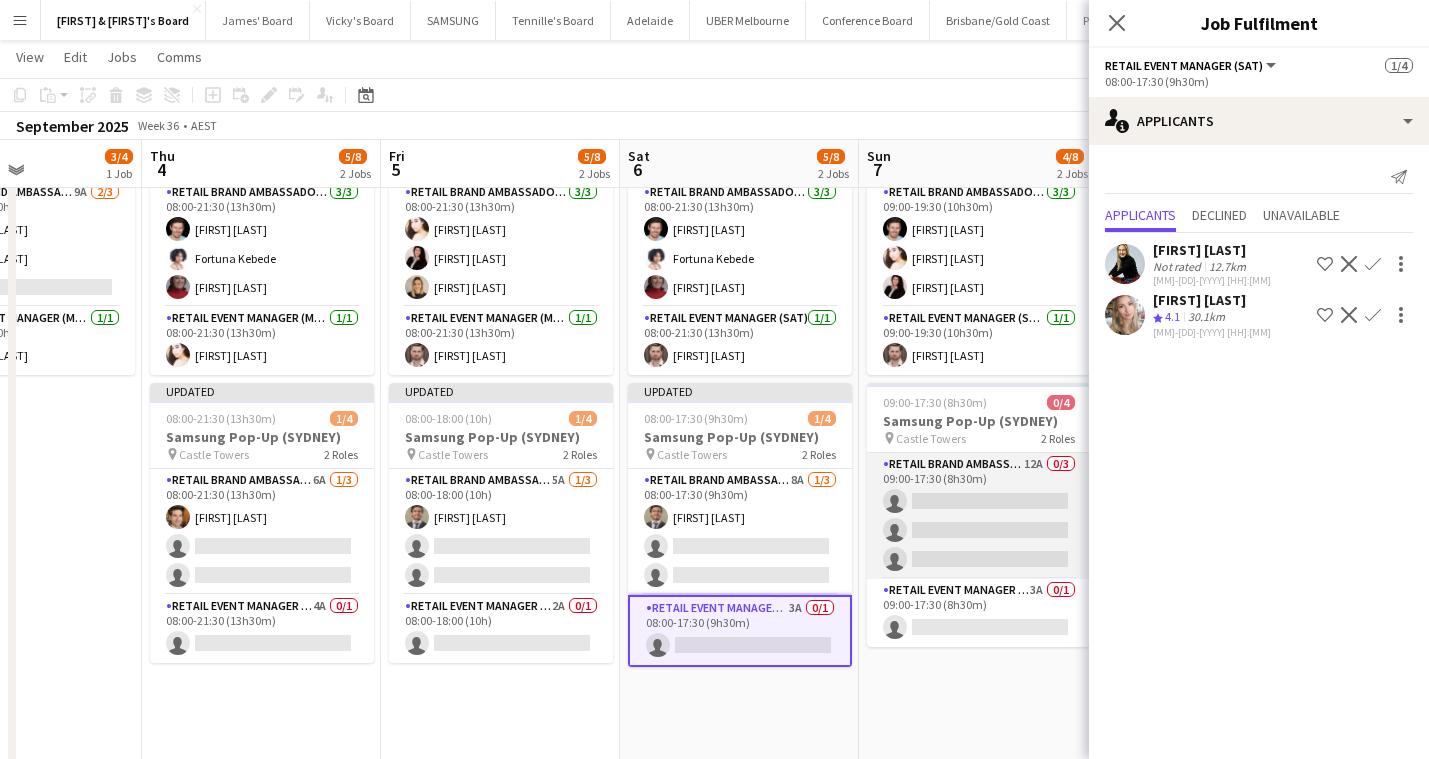 click on "RETAIL Brand Ambassador (Sunday)   12A   0/3   09:00-17:30 (8h30m)
single-neutral-actions
single-neutral-actions
single-neutral-actions" at bounding box center [979, 516] 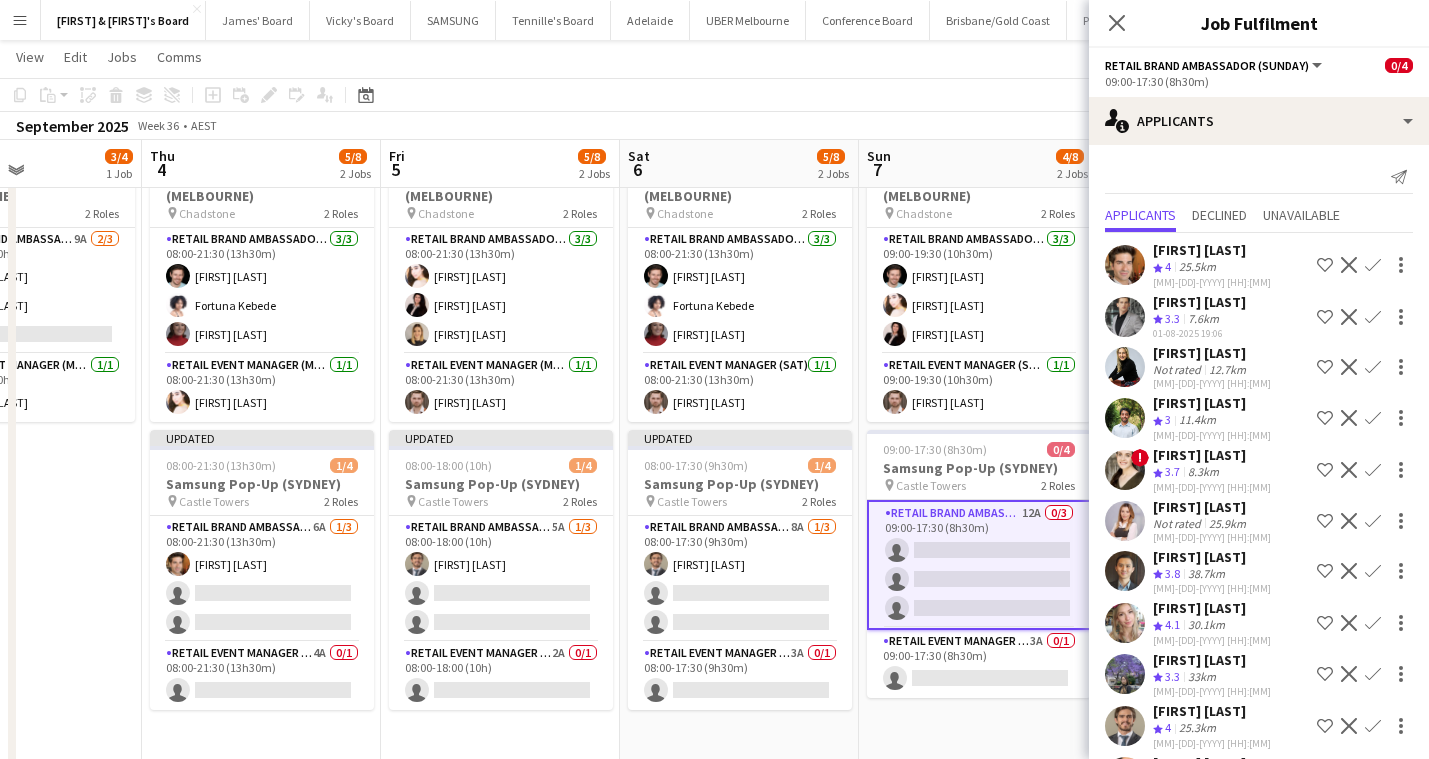 click on "Confirm" at bounding box center [1373, 317] 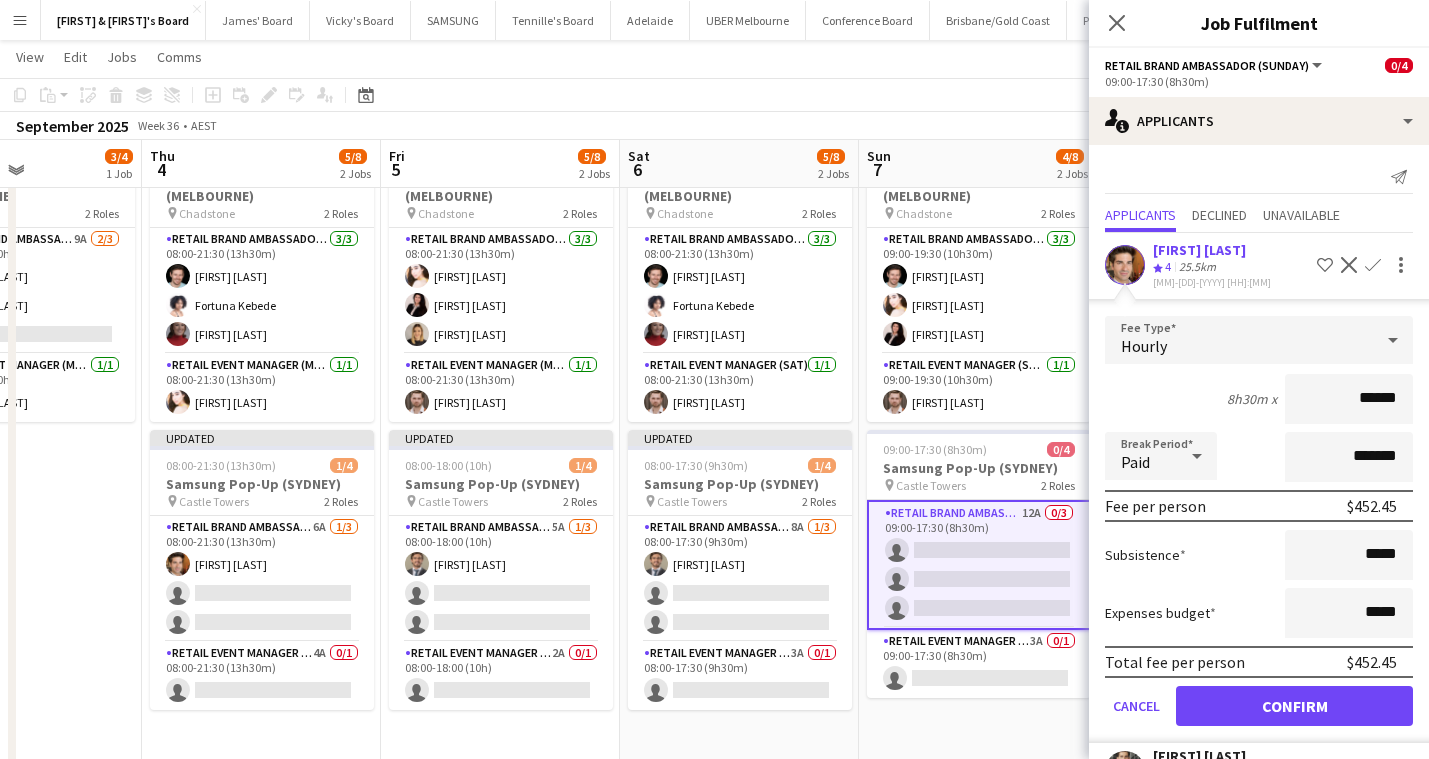 click on "Confirm" 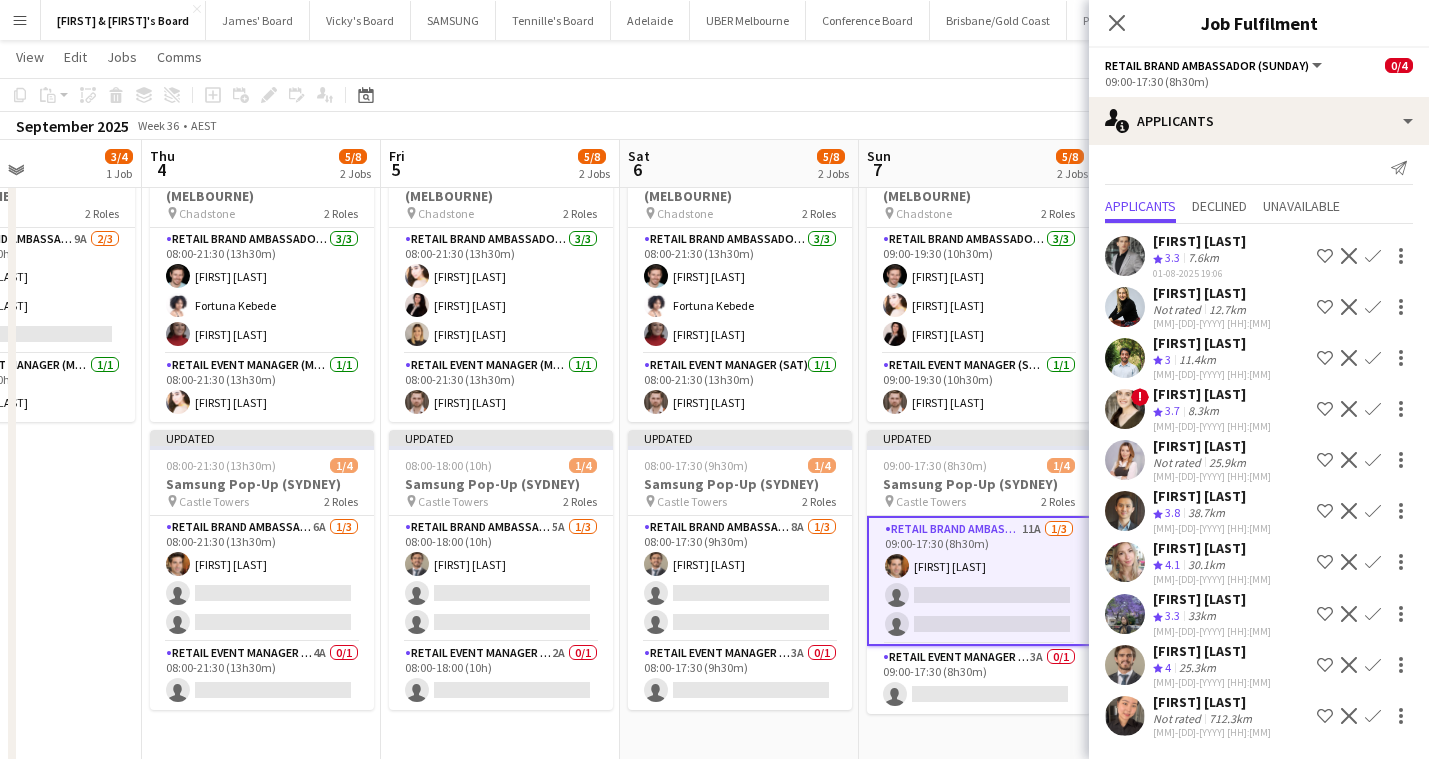 scroll, scrollTop: 12, scrollLeft: 0, axis: vertical 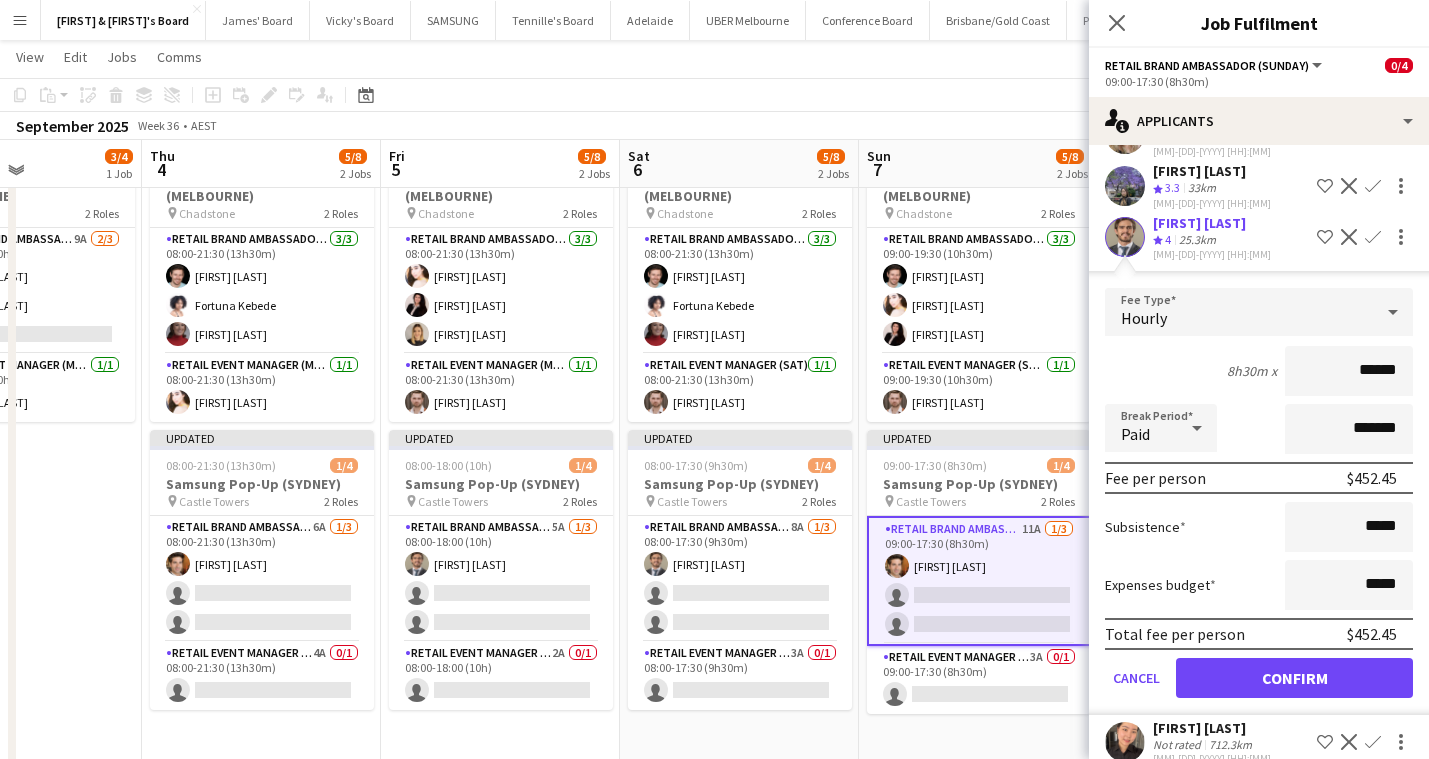 click on "Confirm" 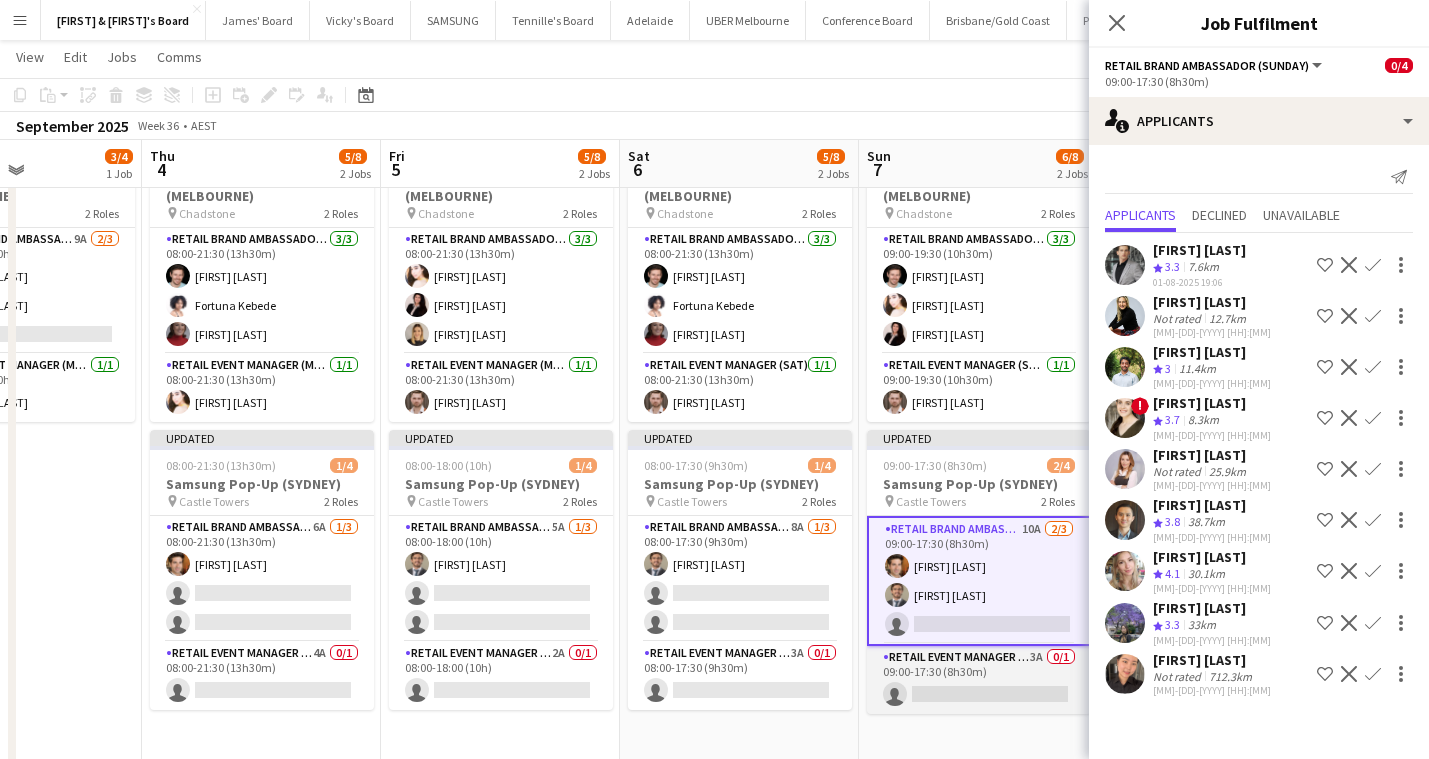 click on "RETAIL Event Manager (Sun)   3A   0/1   09:00-17:30 (8h30m)
single-neutral-actions" at bounding box center [979, 680] 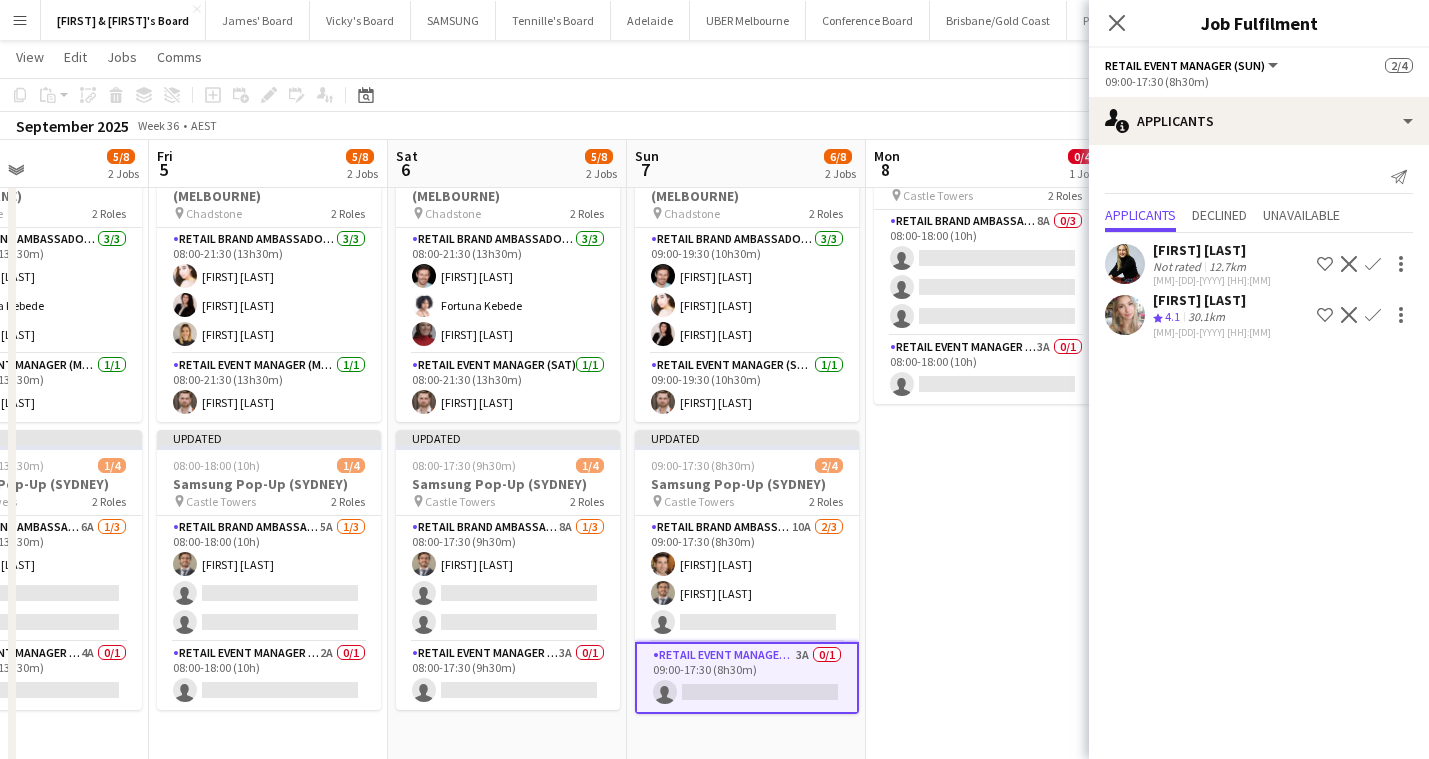 scroll, scrollTop: 0, scrollLeft: 707, axis: horizontal 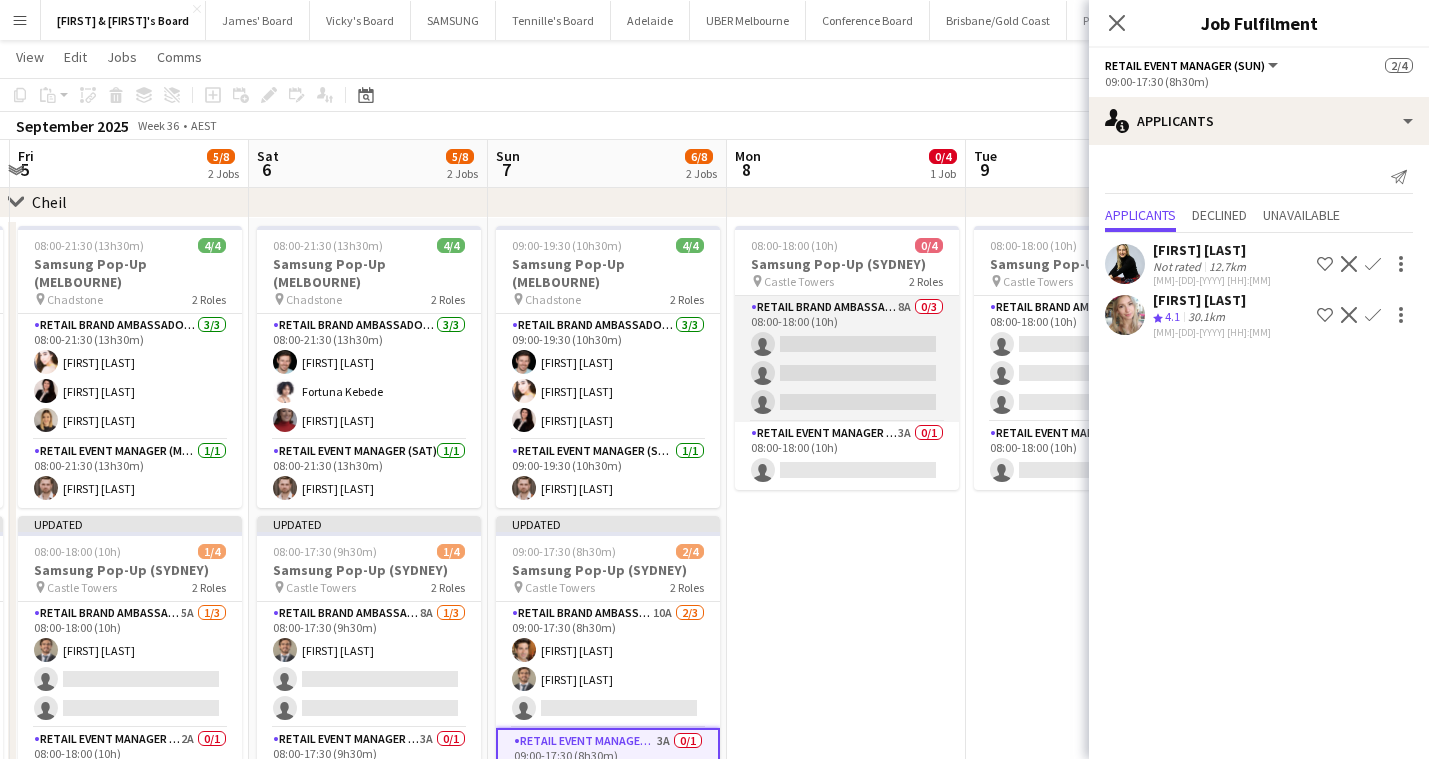 click on "RETAIL Brand Ambassador (Mon - Fri)   8A   0/3   08:00-18:00 (10h)
single-neutral-actions
single-neutral-actions
single-neutral-actions" at bounding box center (847, 359) 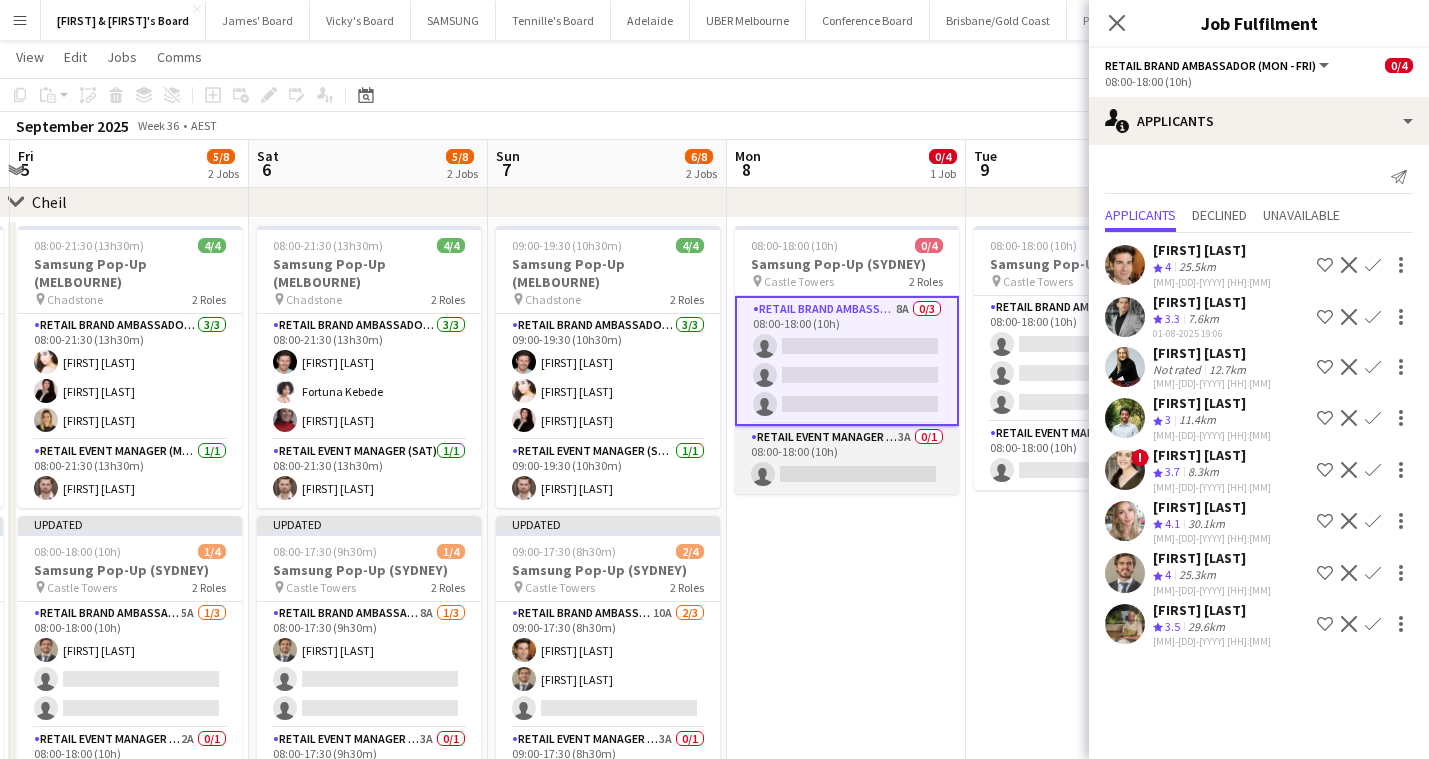 click on "RETAIL Event Manager (Mon - Fri)   3A   0/1   08:00-18:00 (10h)
single-neutral-actions" at bounding box center (847, 460) 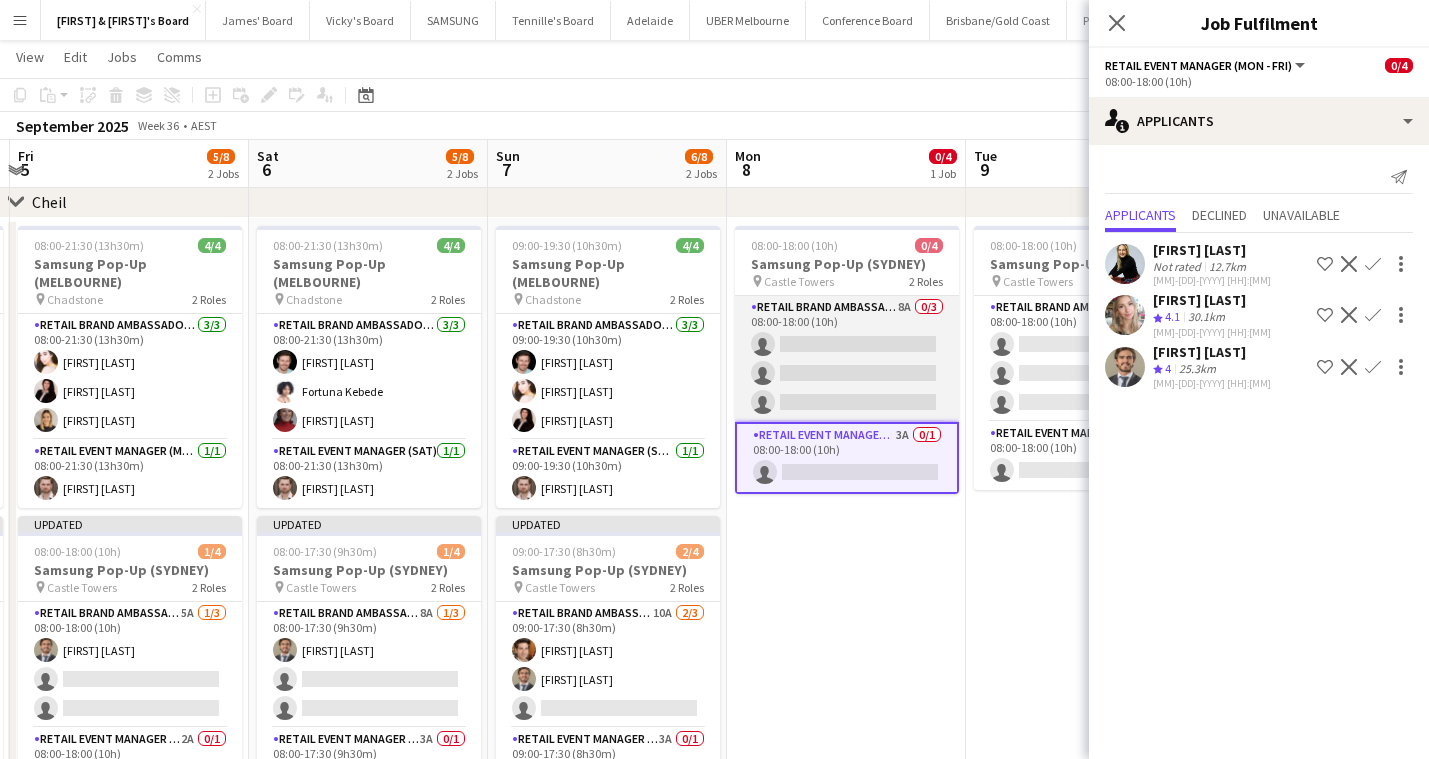 click on "RETAIL Brand Ambassador (Mon - Fri)   8A   0/3   08:00-18:00 (10h)
single-neutral-actions
single-neutral-actions
single-neutral-actions" at bounding box center [847, 359] 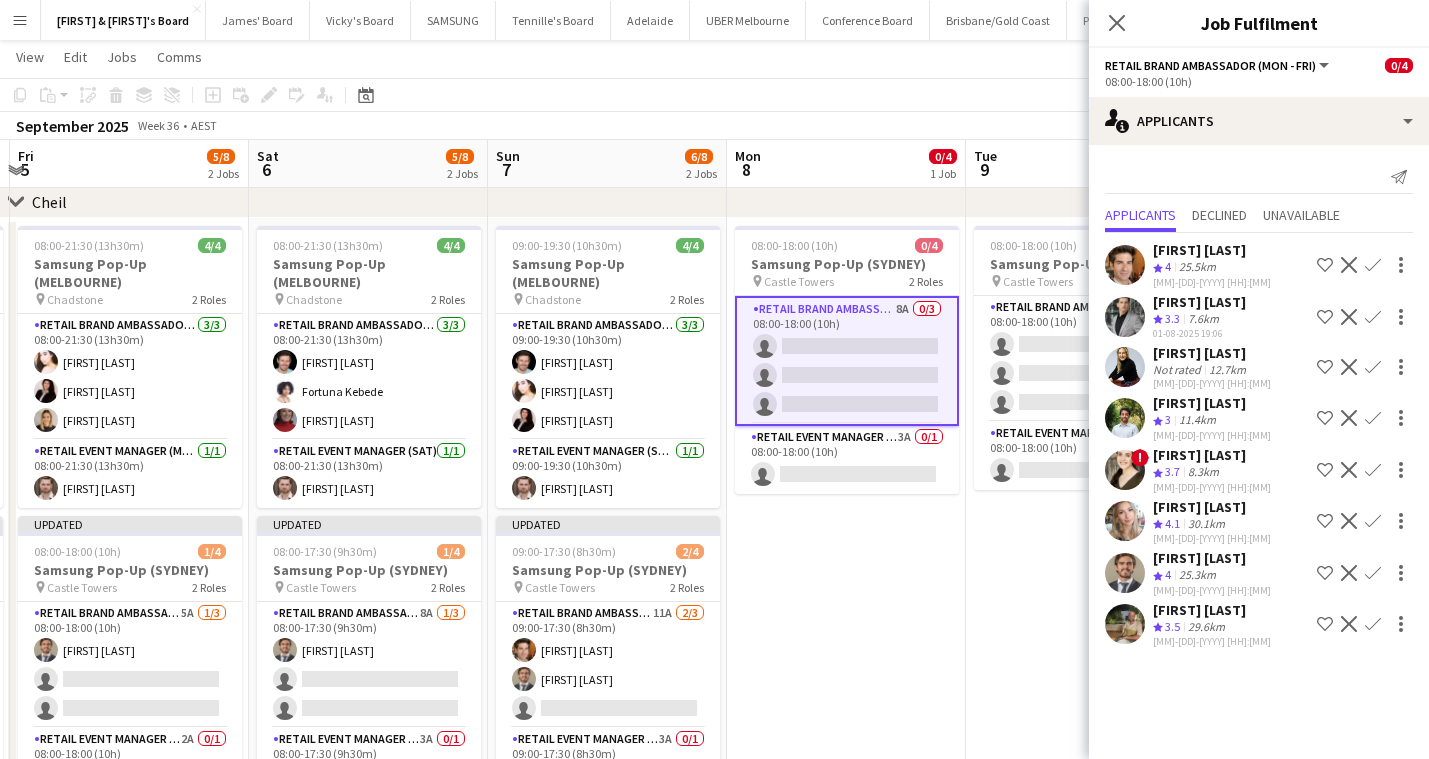click on "Confirm" at bounding box center [1373, 317] 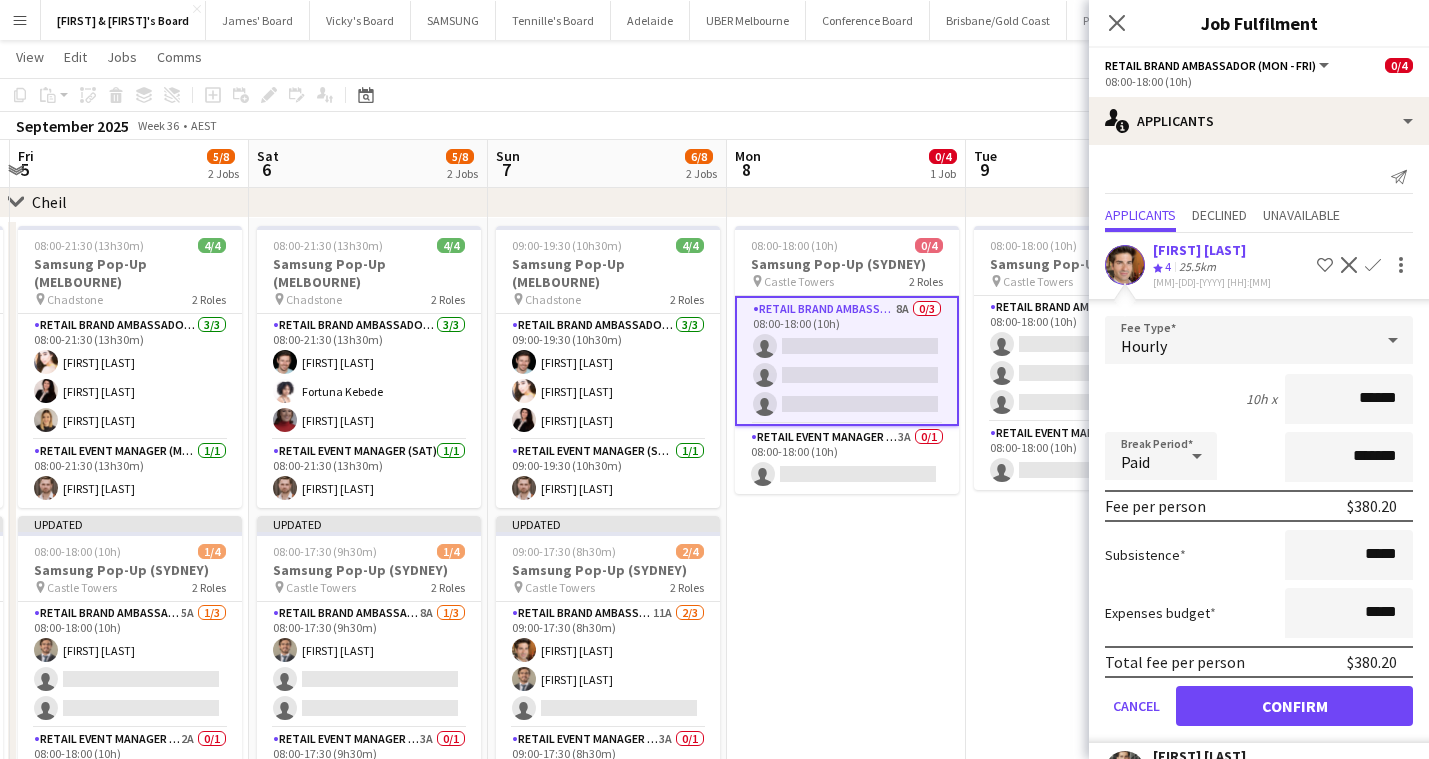 click on "Confirm" 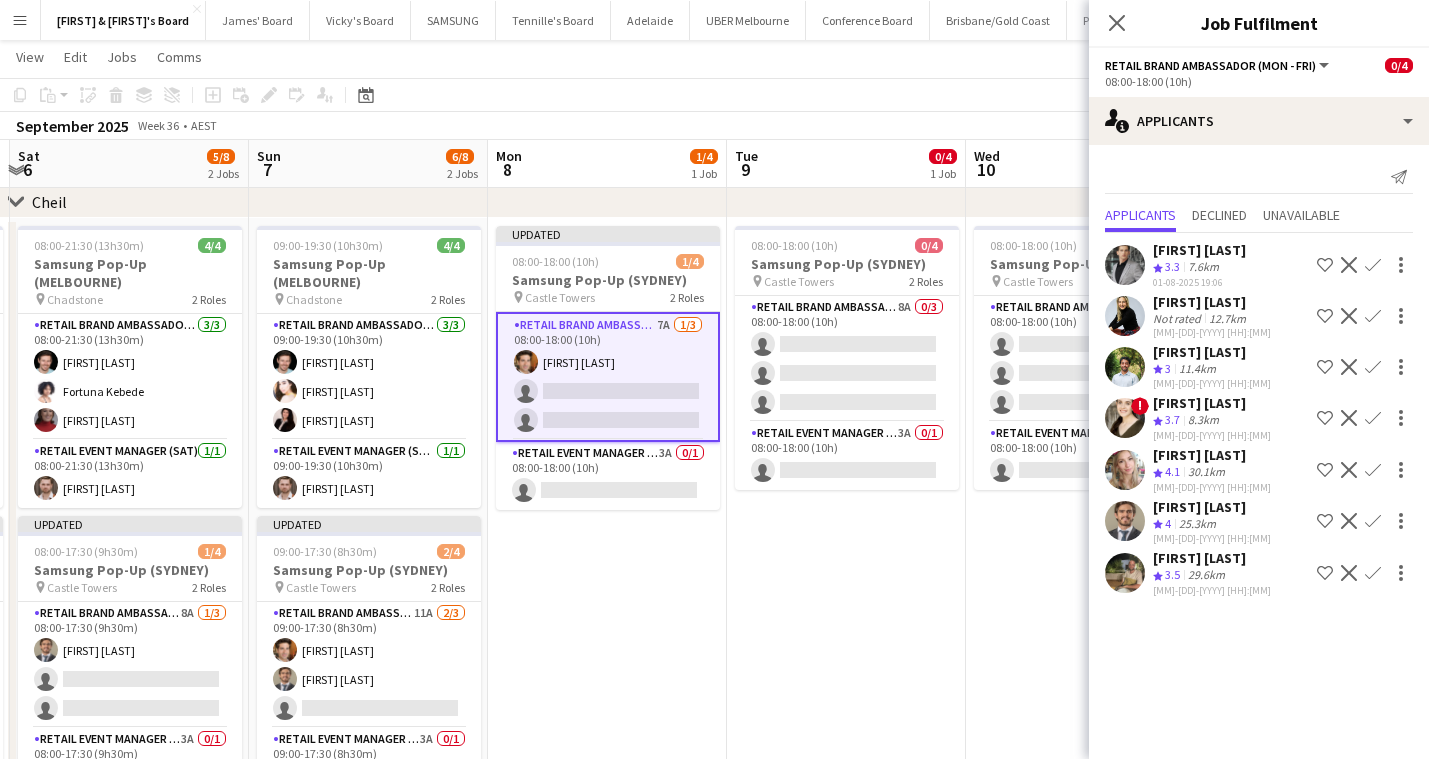scroll, scrollTop: 0, scrollLeft: 593, axis: horizontal 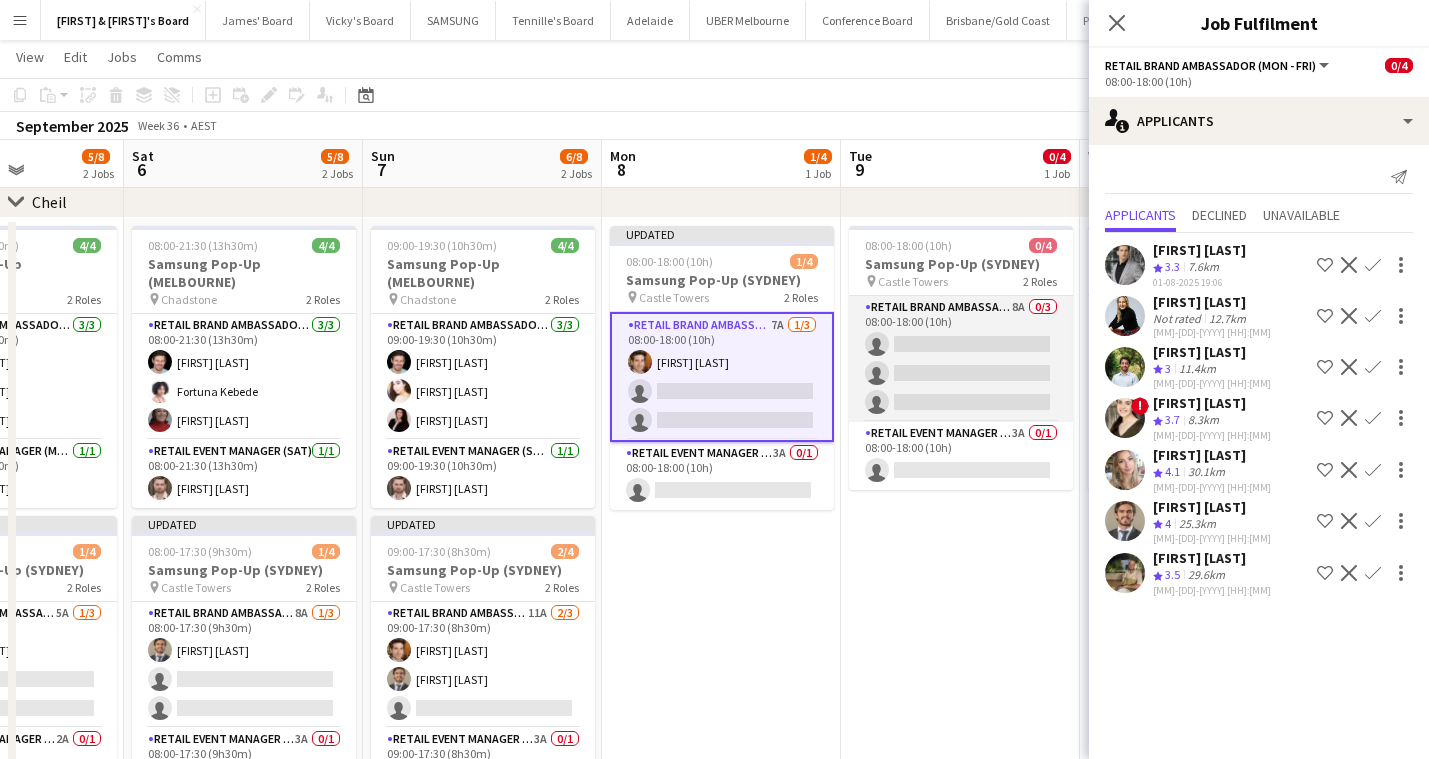 click on "RETAIL Brand Ambassador (Mon - Fri)   8A   0/3   08:00-18:00 (10h)
single-neutral-actions
single-neutral-actions
single-neutral-actions" at bounding box center [961, 359] 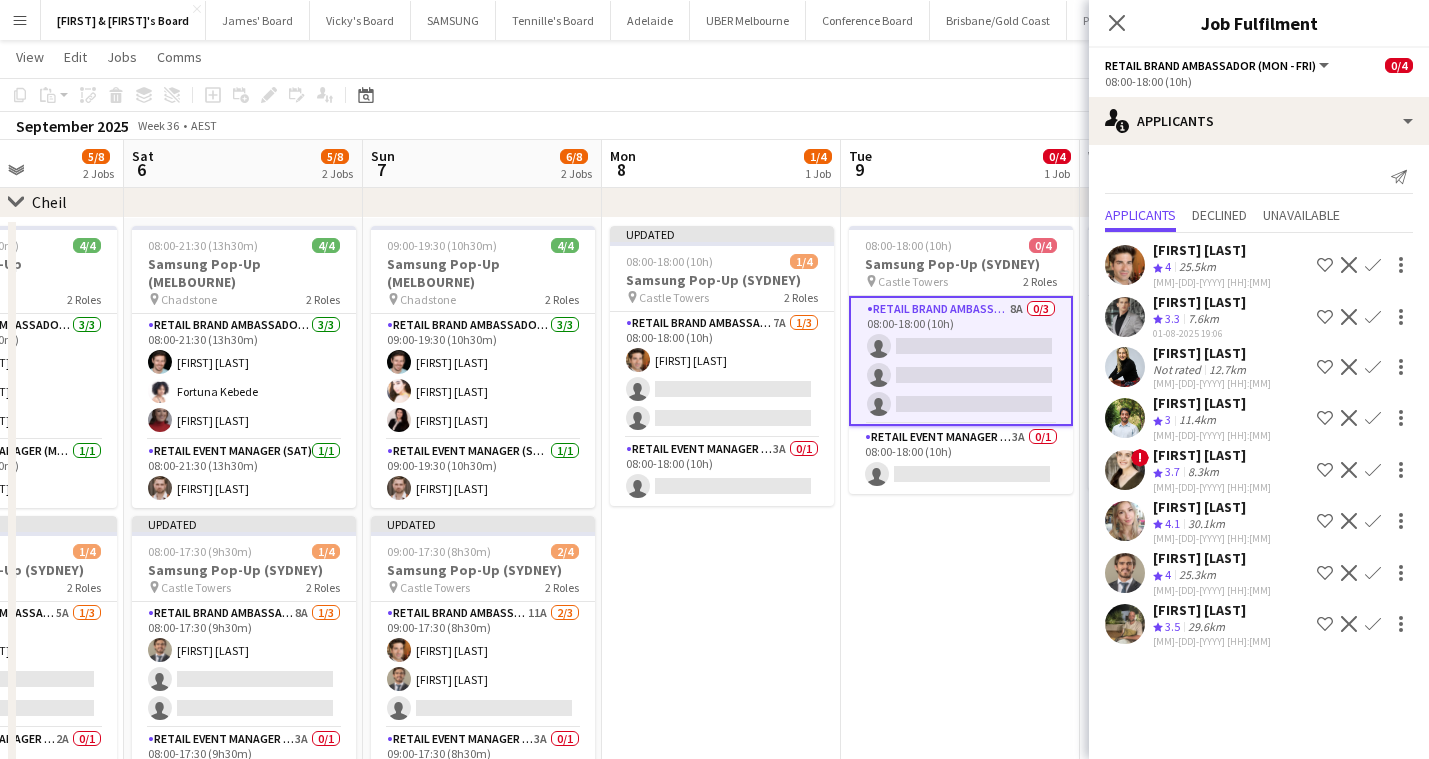 click on "Confirm" at bounding box center (1373, 624) 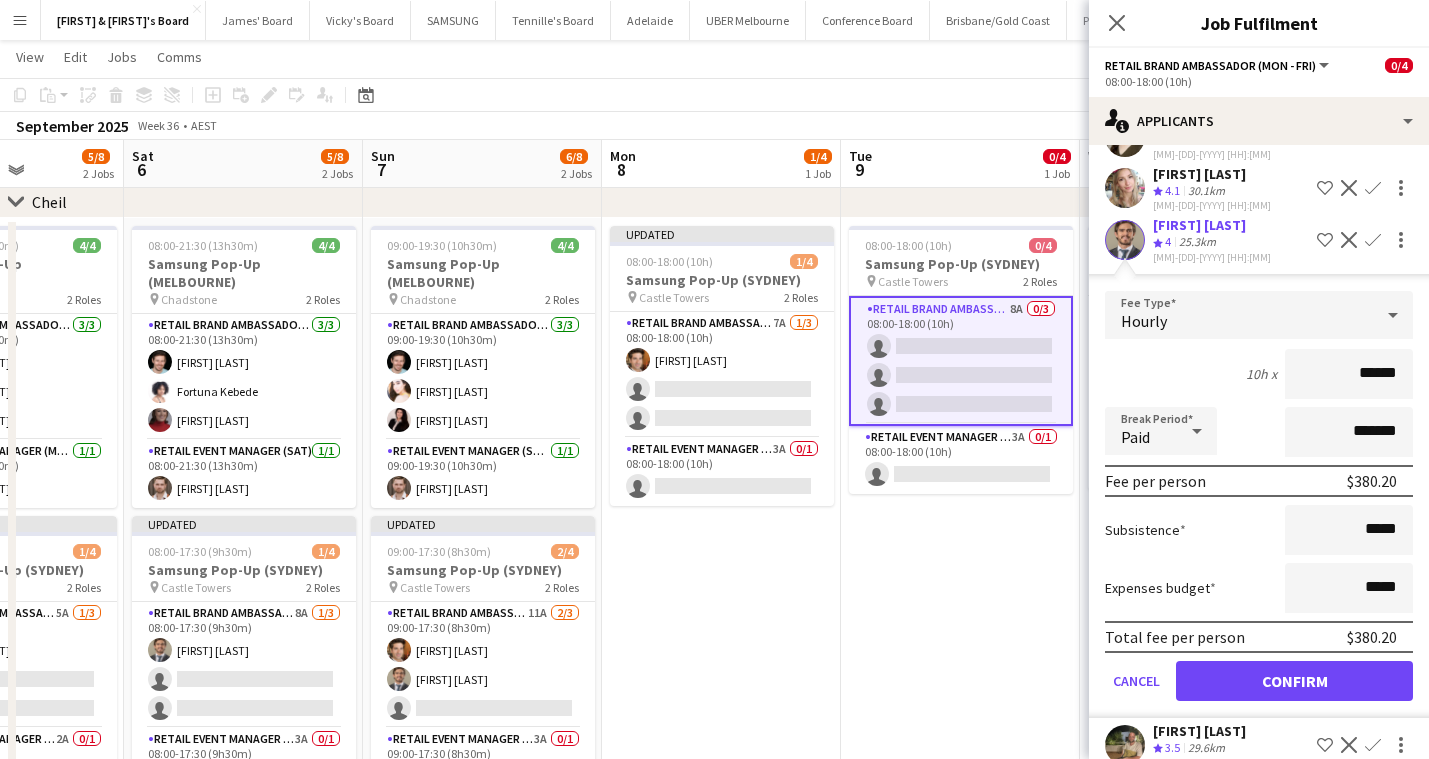 scroll, scrollTop: 339, scrollLeft: 0, axis: vertical 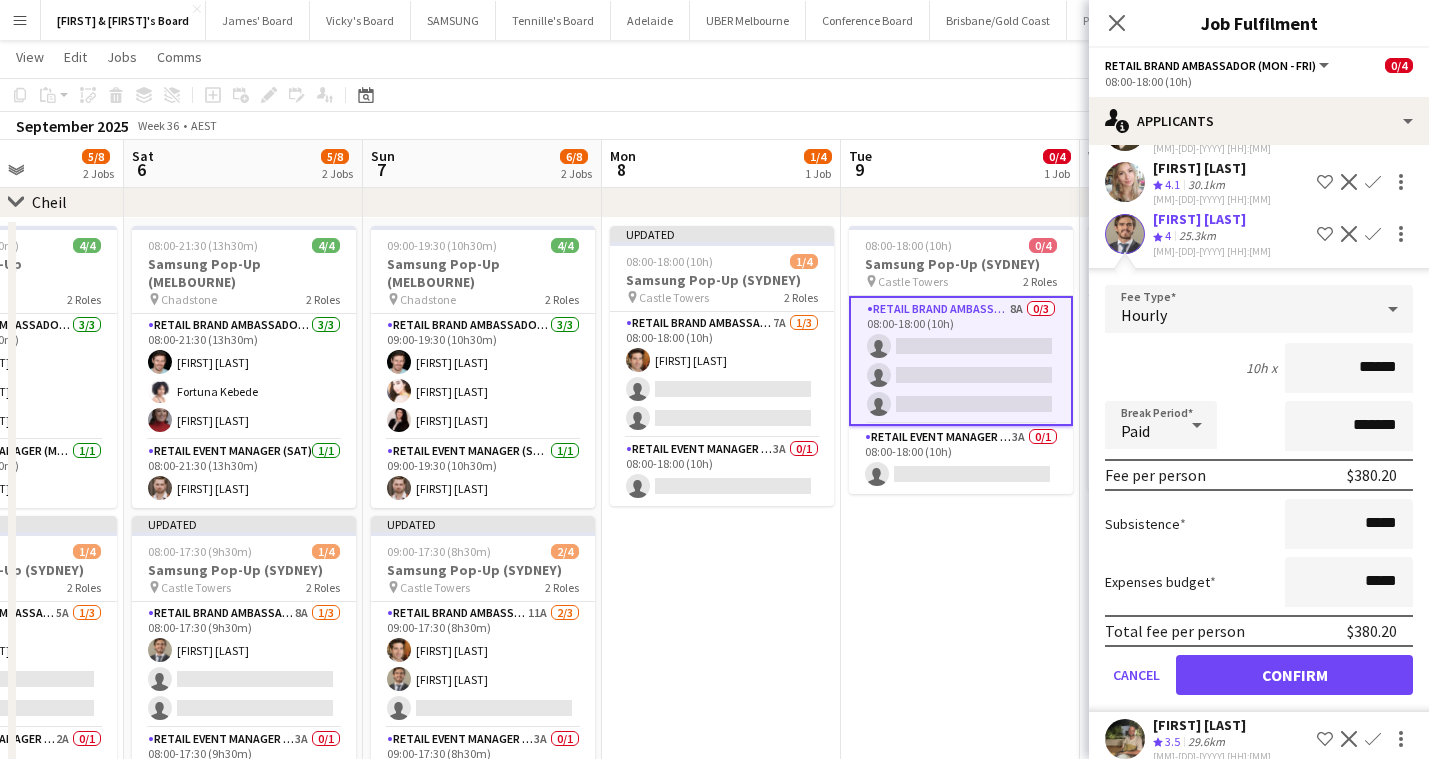 click on "Confirm" 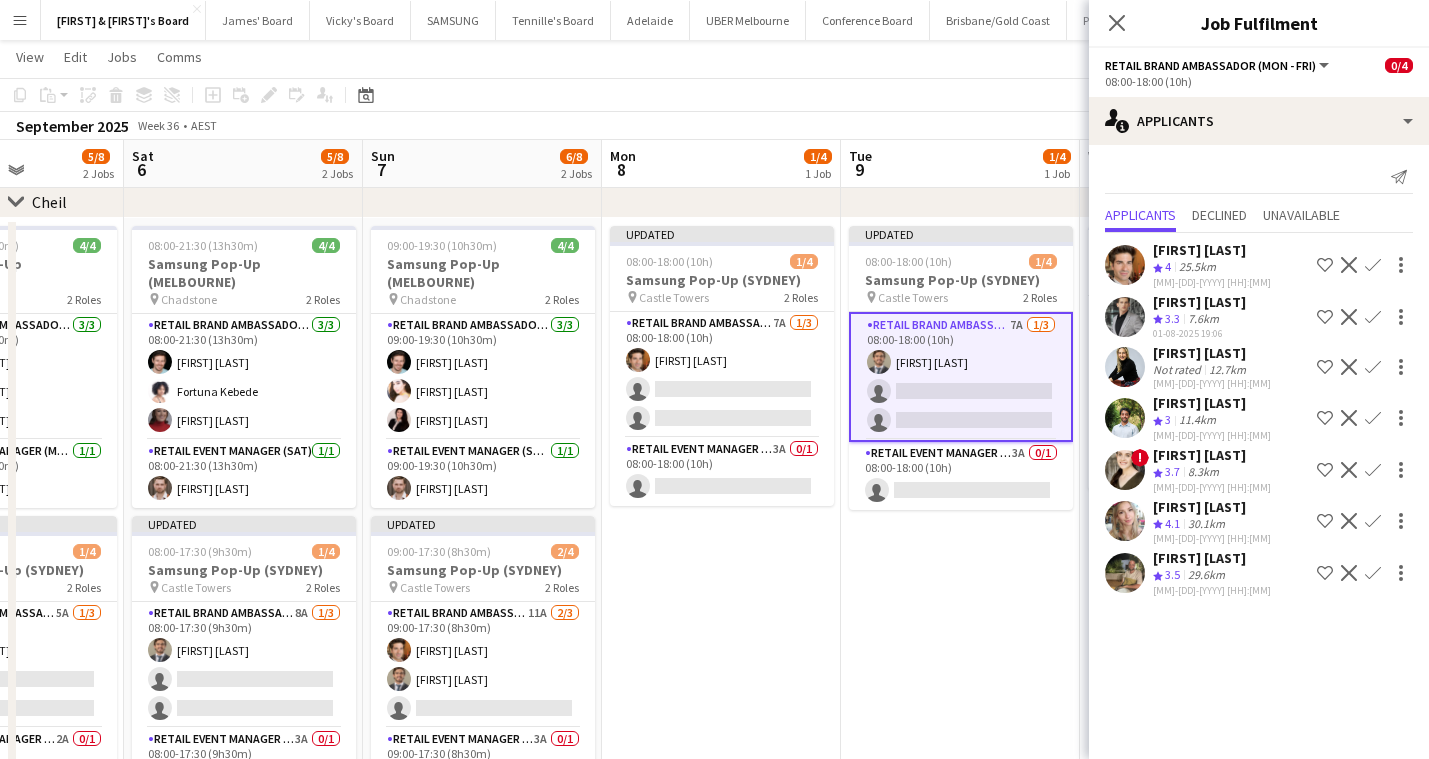 scroll, scrollTop: 0, scrollLeft: 0, axis: both 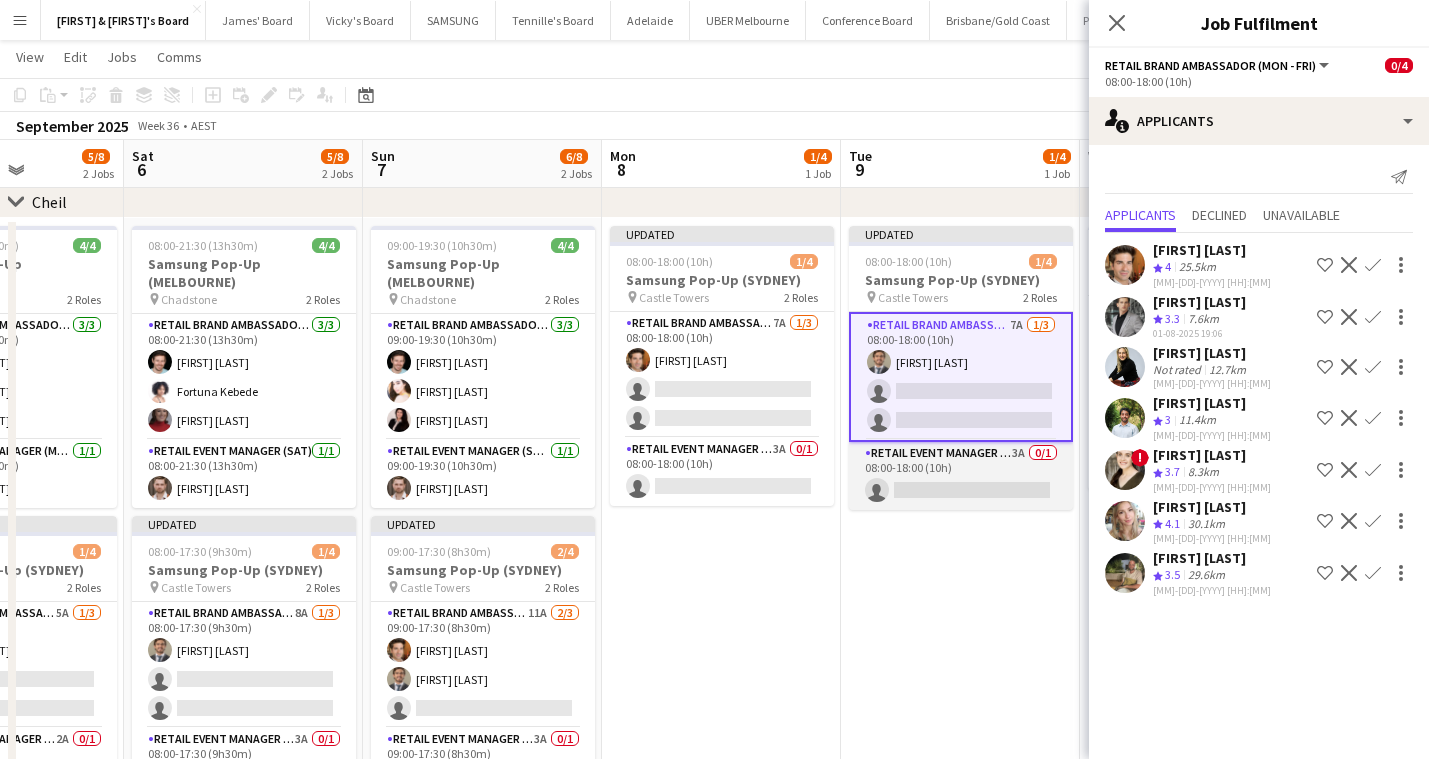 click on "RETAIL Event Manager (Mon - Fri)   3A   0/1   08:00-18:00 (10h)
single-neutral-actions" at bounding box center (961, 476) 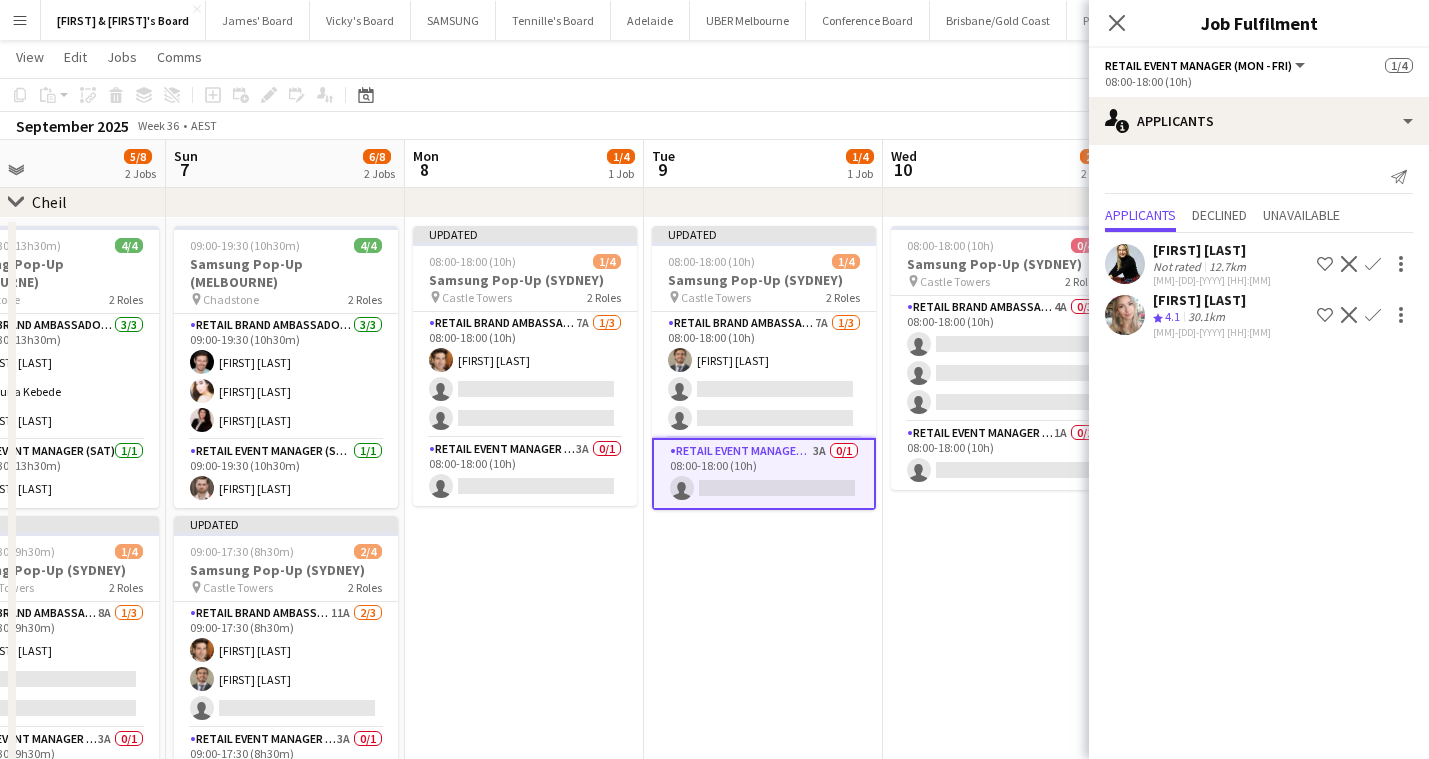 scroll, scrollTop: 0, scrollLeft: 794, axis: horizontal 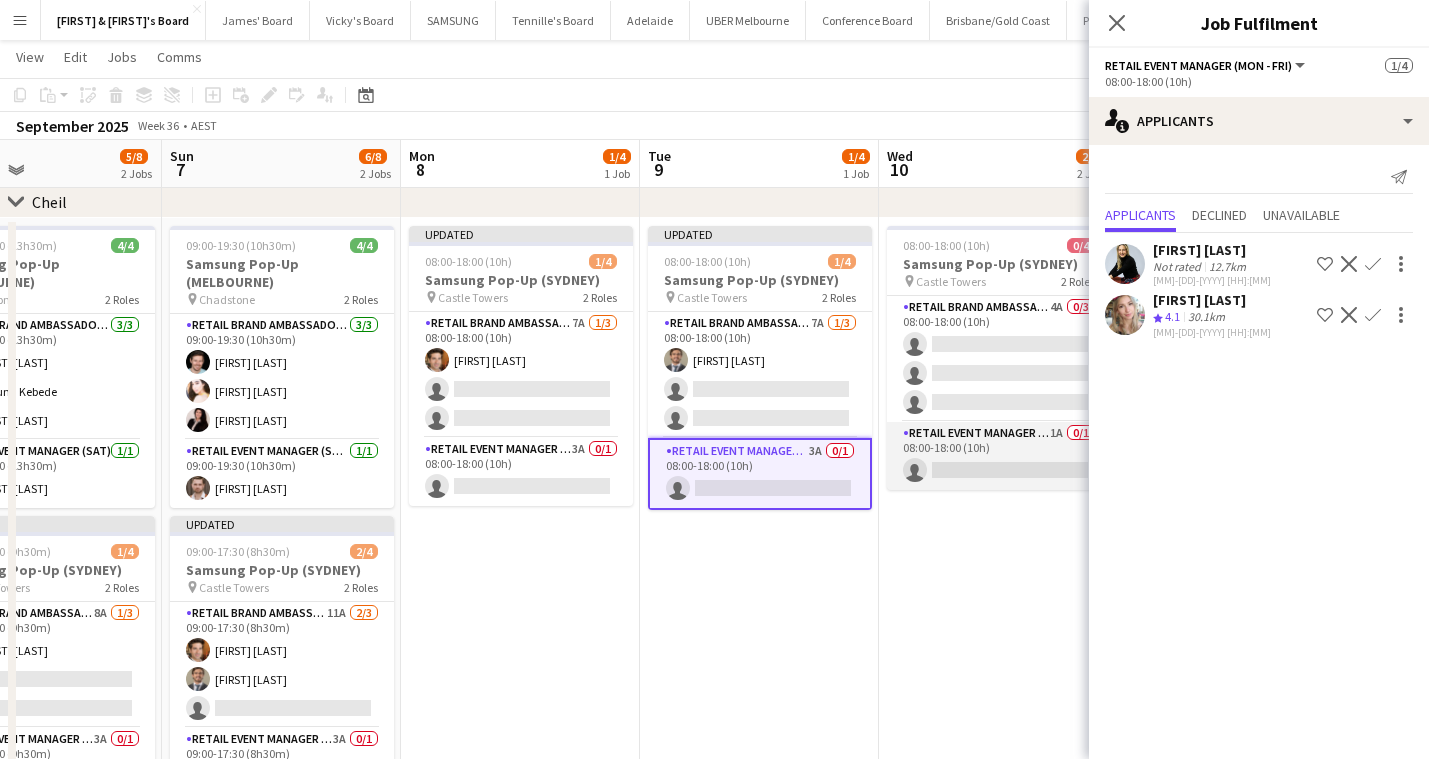 click on "RETAIL Event Manager (Mon - Fri)   1A   0/1   08:00-18:00 (10h)
single-neutral-actions" at bounding box center [999, 456] 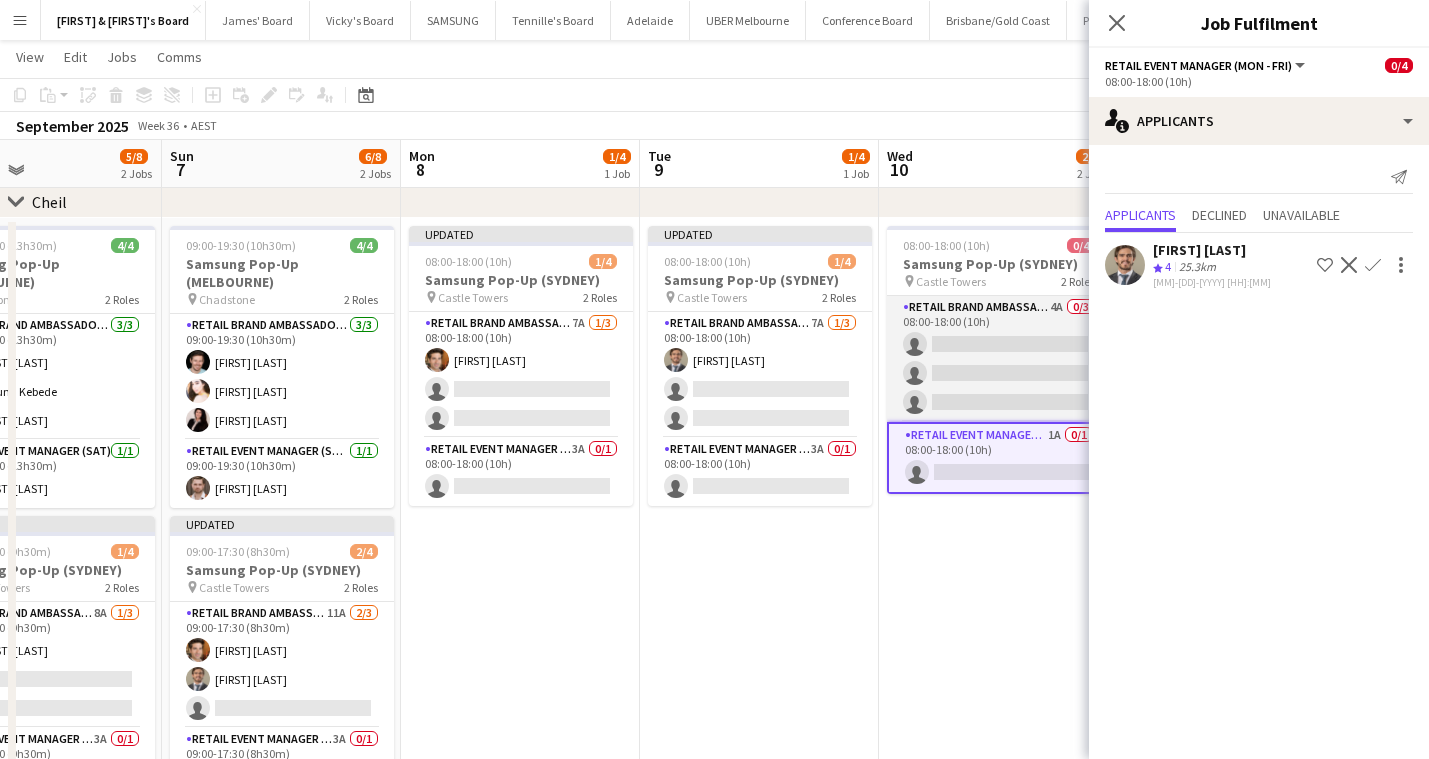 click on "RETAIL Brand Ambassador (Mon - Fri)   4A   0/3   08:00-18:00 (10h)
single-neutral-actions
single-neutral-actions
single-neutral-actions" at bounding box center (999, 359) 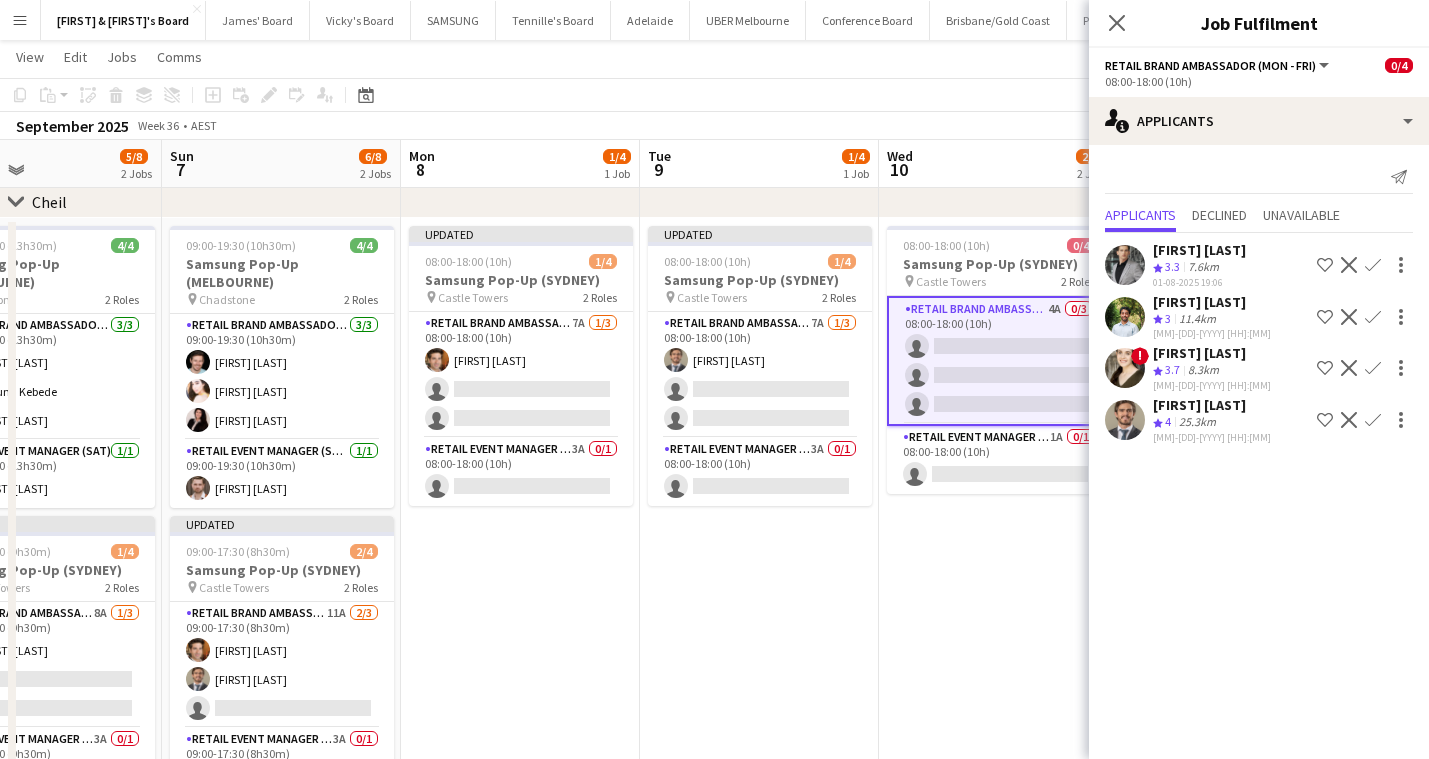 click on "Confirm" 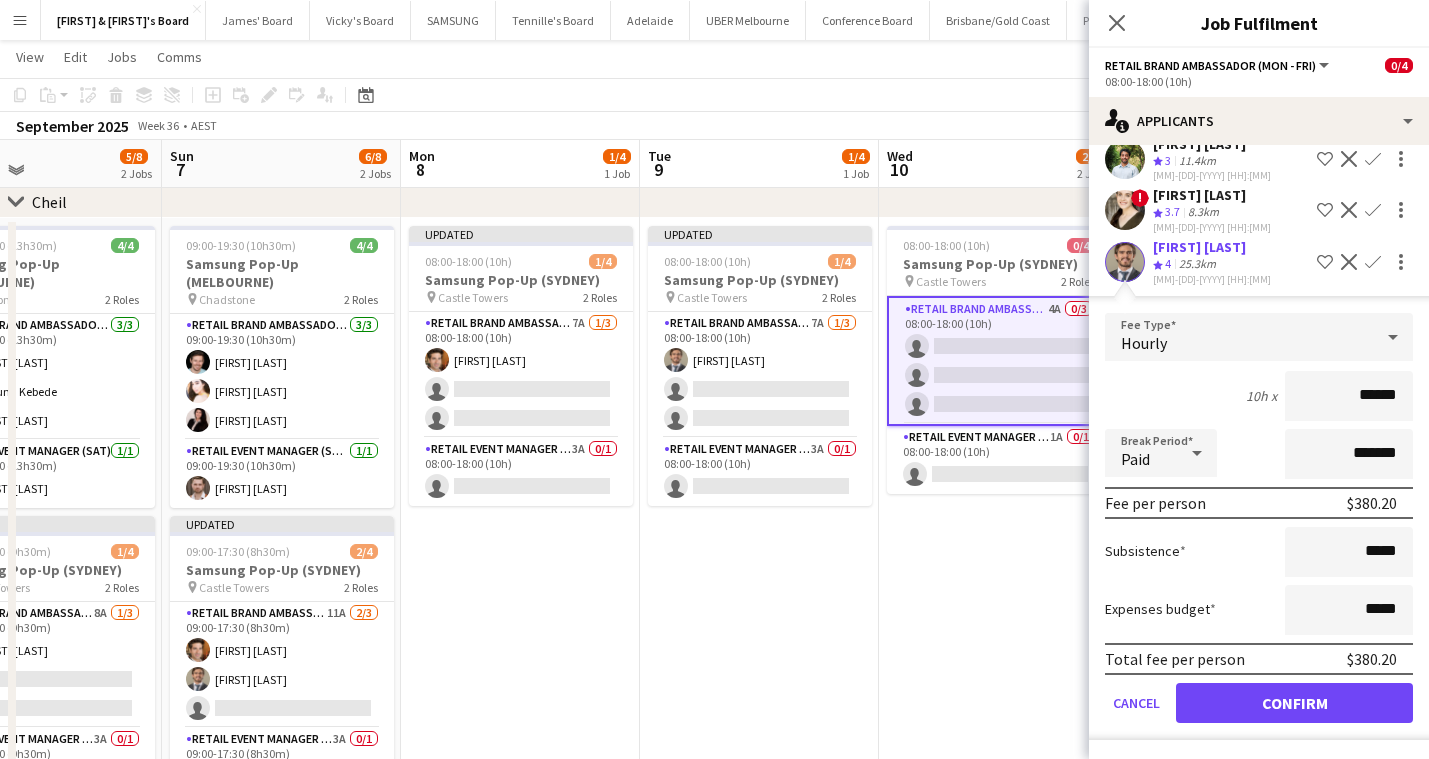 scroll, scrollTop: 160, scrollLeft: 0, axis: vertical 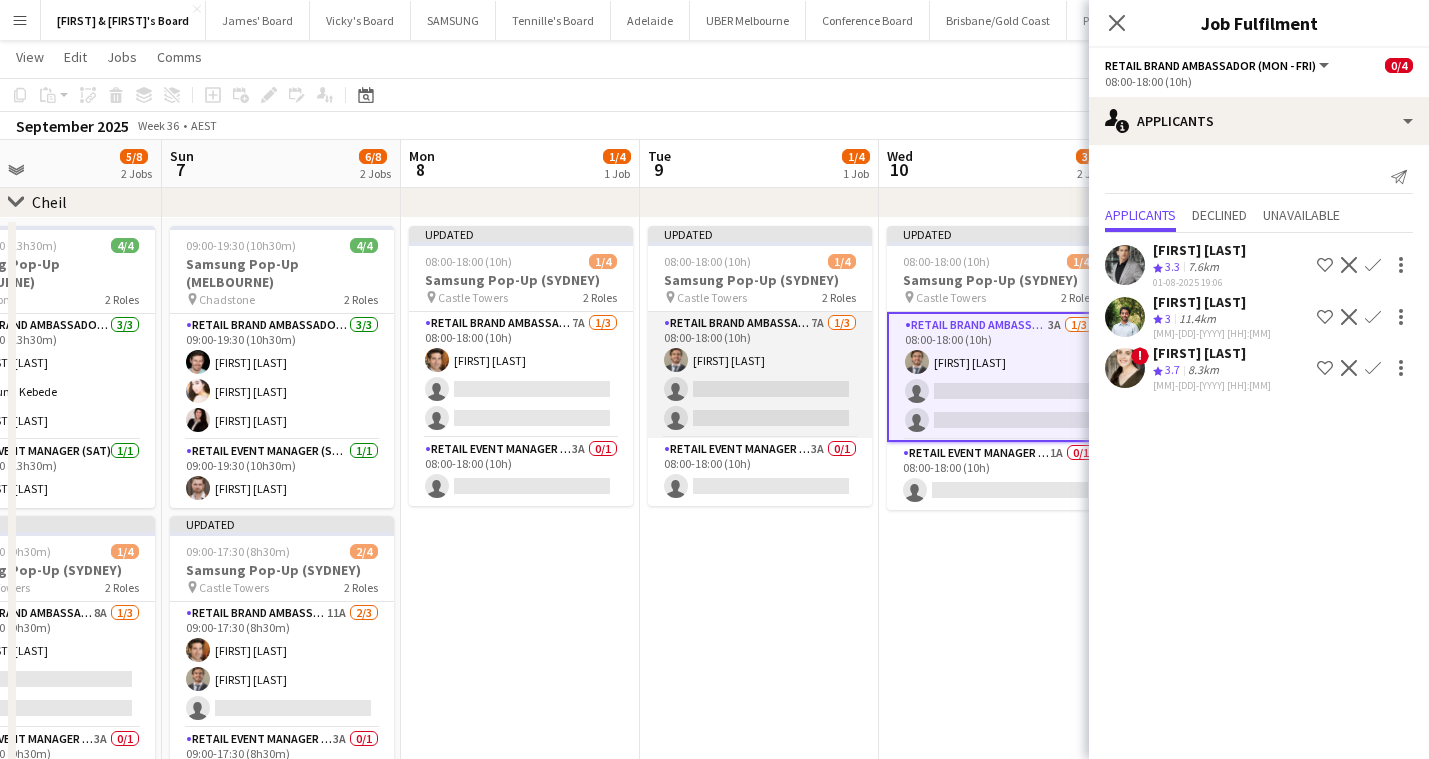 click on "[FIRST] [LAST]" at bounding box center (760, 375) 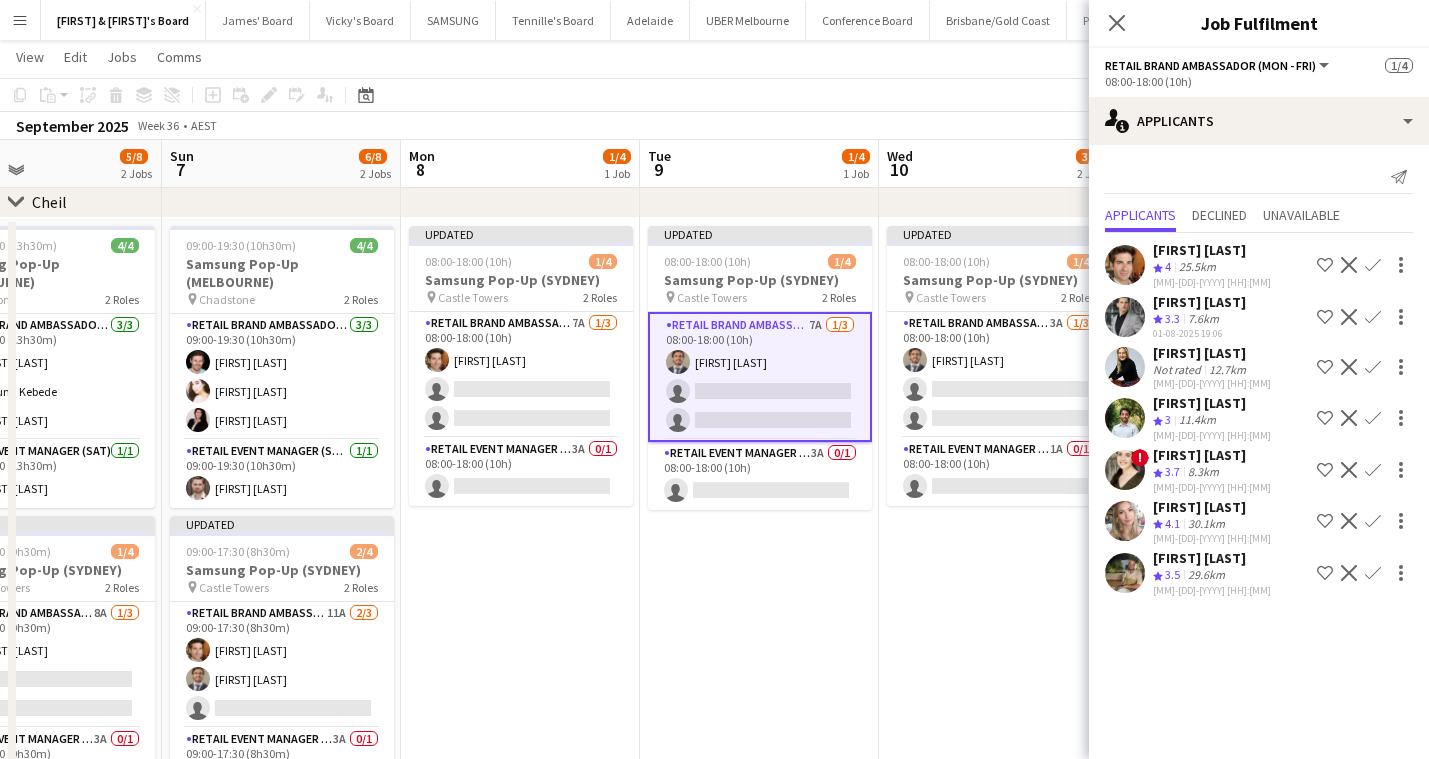 click on "Confirm" at bounding box center [1373, 317] 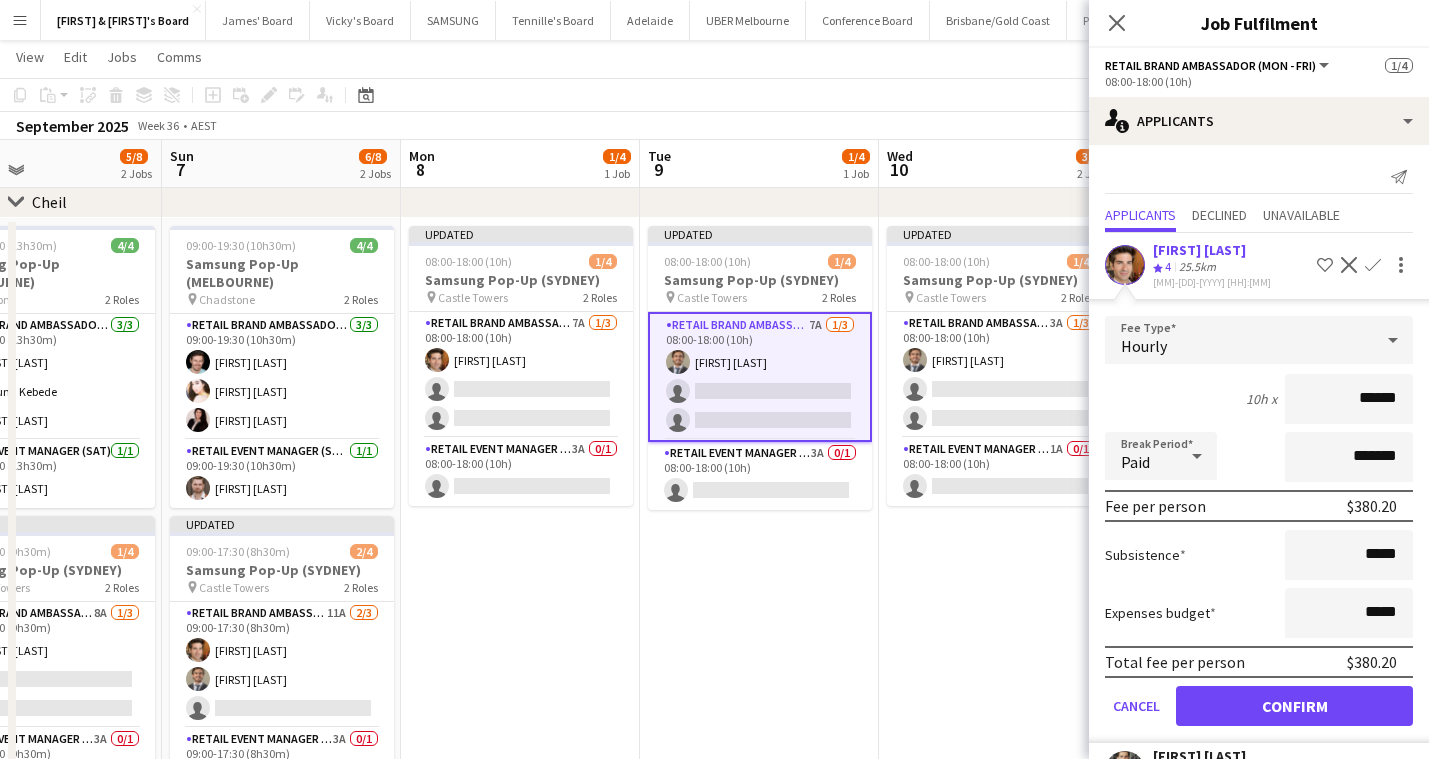 click on "Confirm" 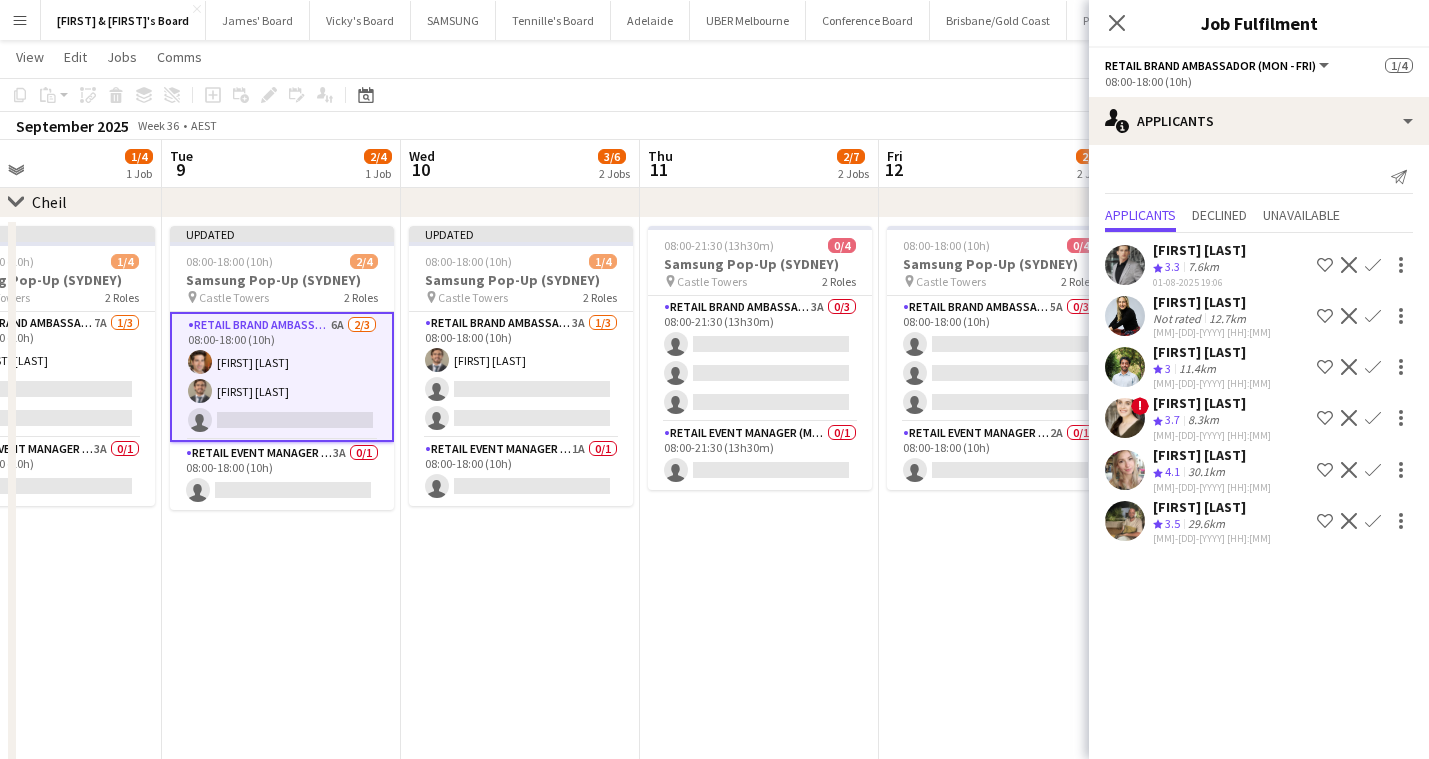 scroll, scrollTop: 0, scrollLeft: 687, axis: horizontal 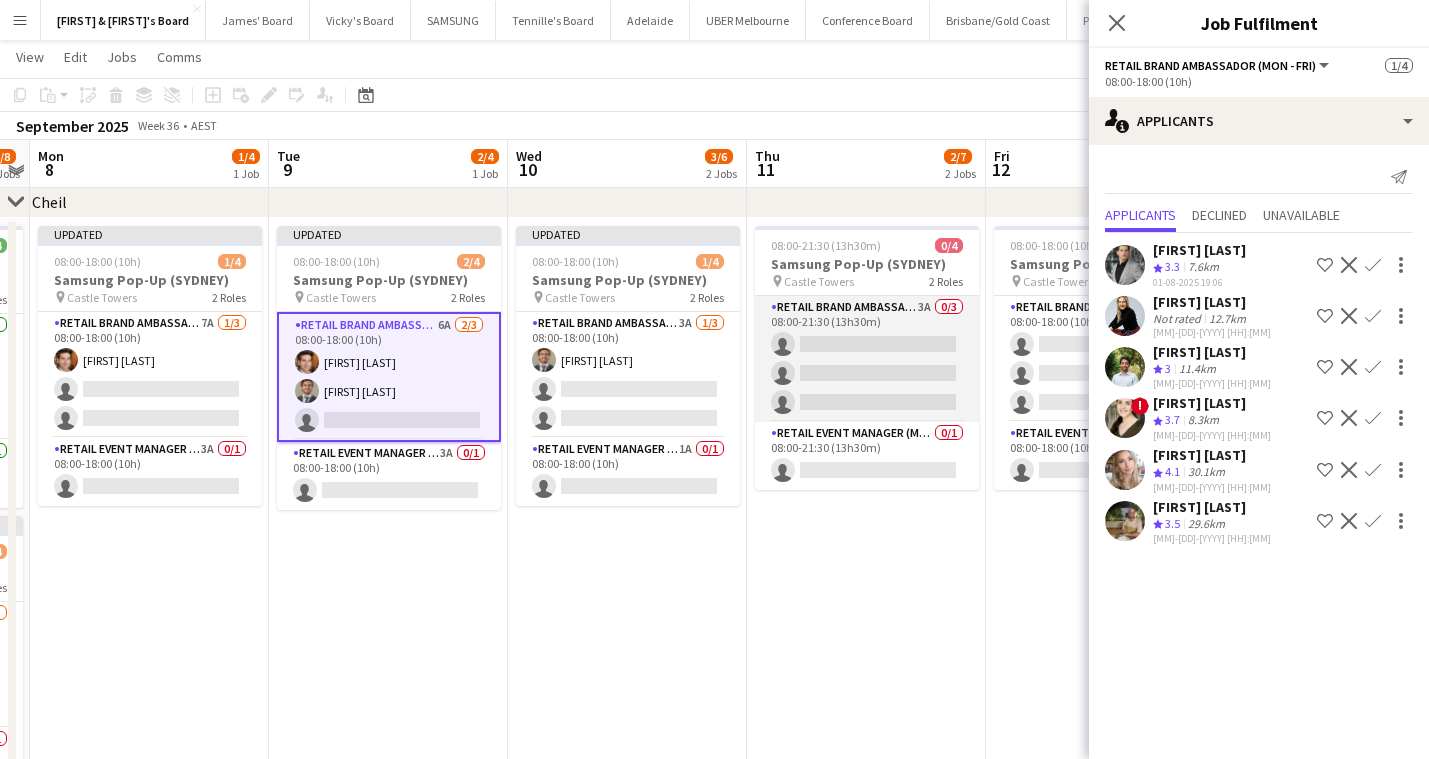 click on "RETAIL Brand Ambassador (Mon - Fri)   3A   0/3   08:00-21:30 (13h30m)
single-neutral-actions
single-neutral-actions
single-neutral-actions" at bounding box center [867, 359] 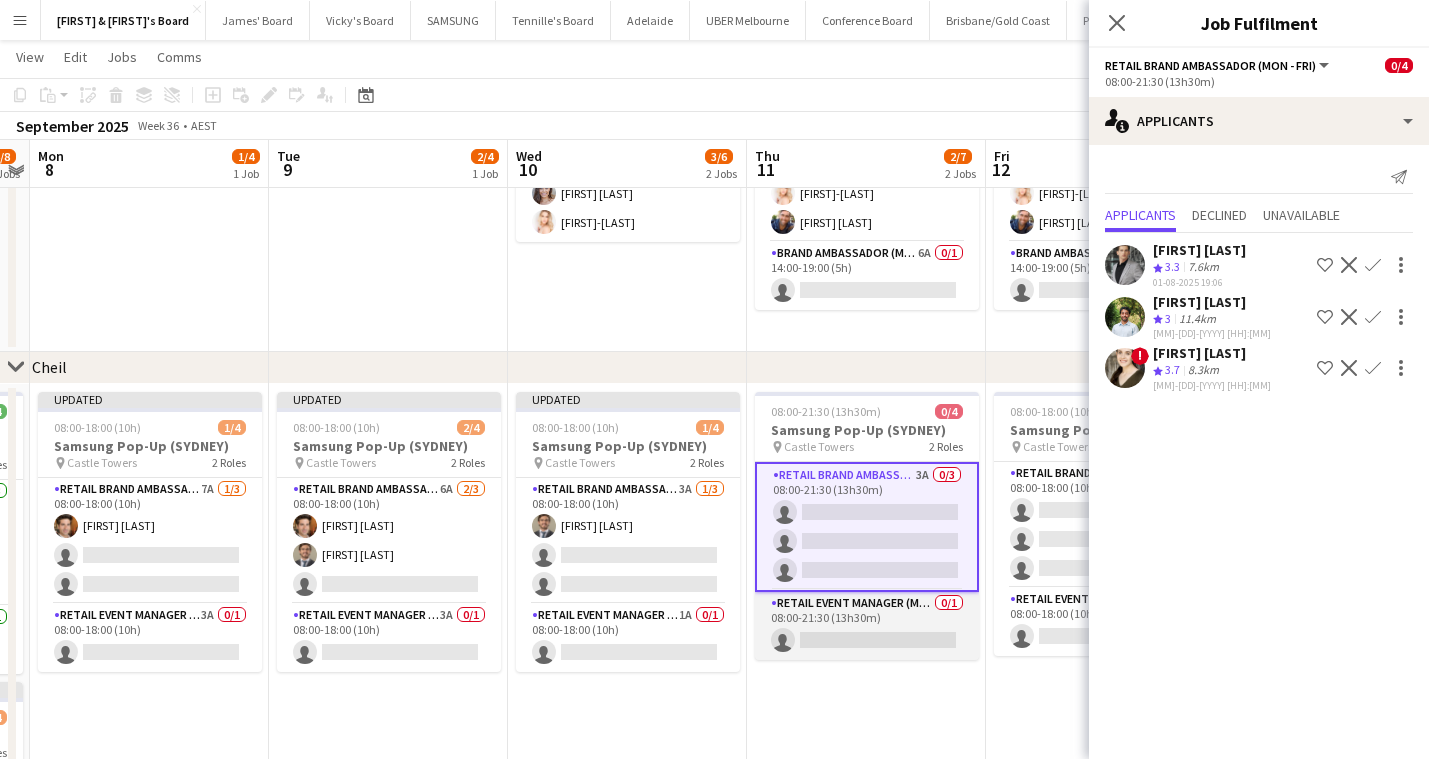 click on "RETAIL Event Manager (Mon - Fri)   0/1   08:00-21:30 (13h30m)
single-neutral-actions" at bounding box center (867, 626) 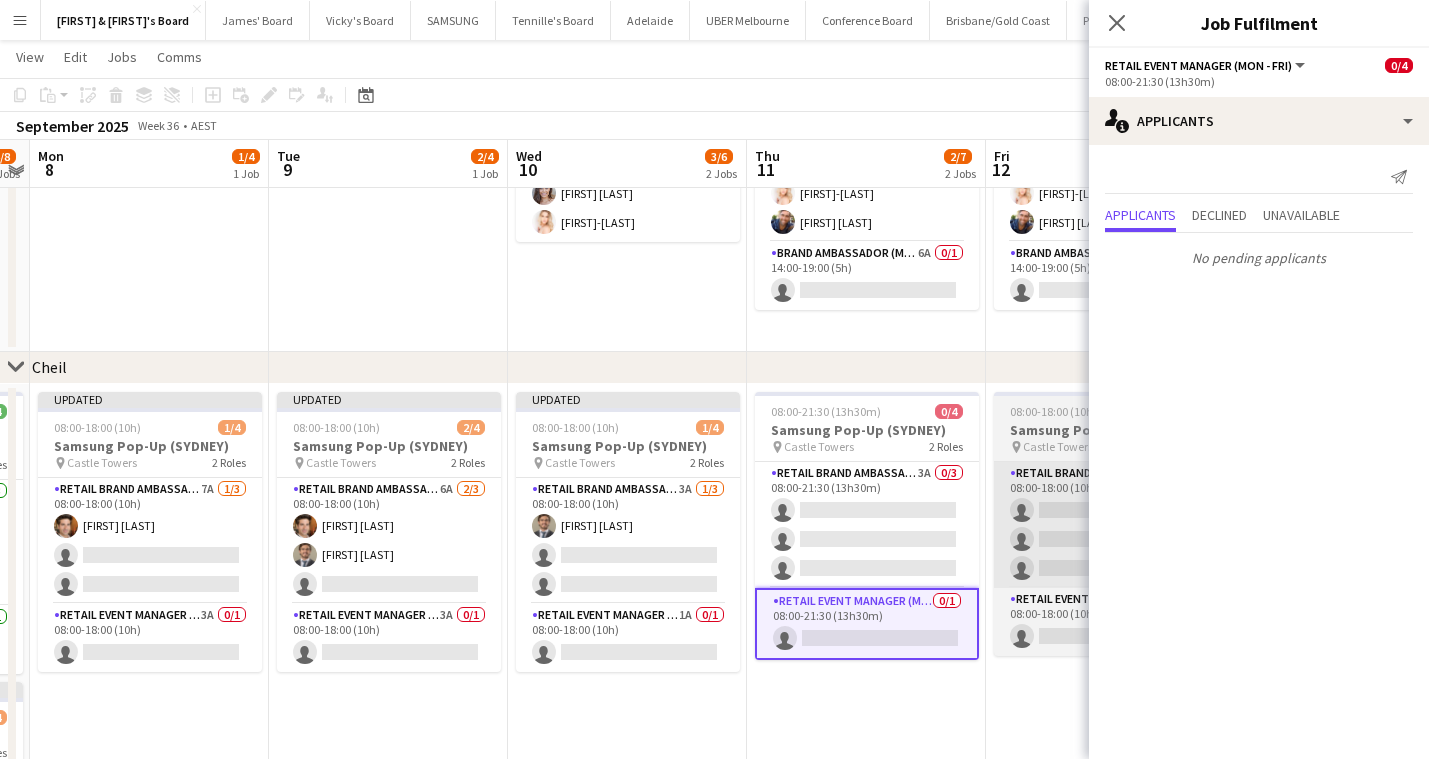 scroll, scrollTop: 0, scrollLeft: 795, axis: horizontal 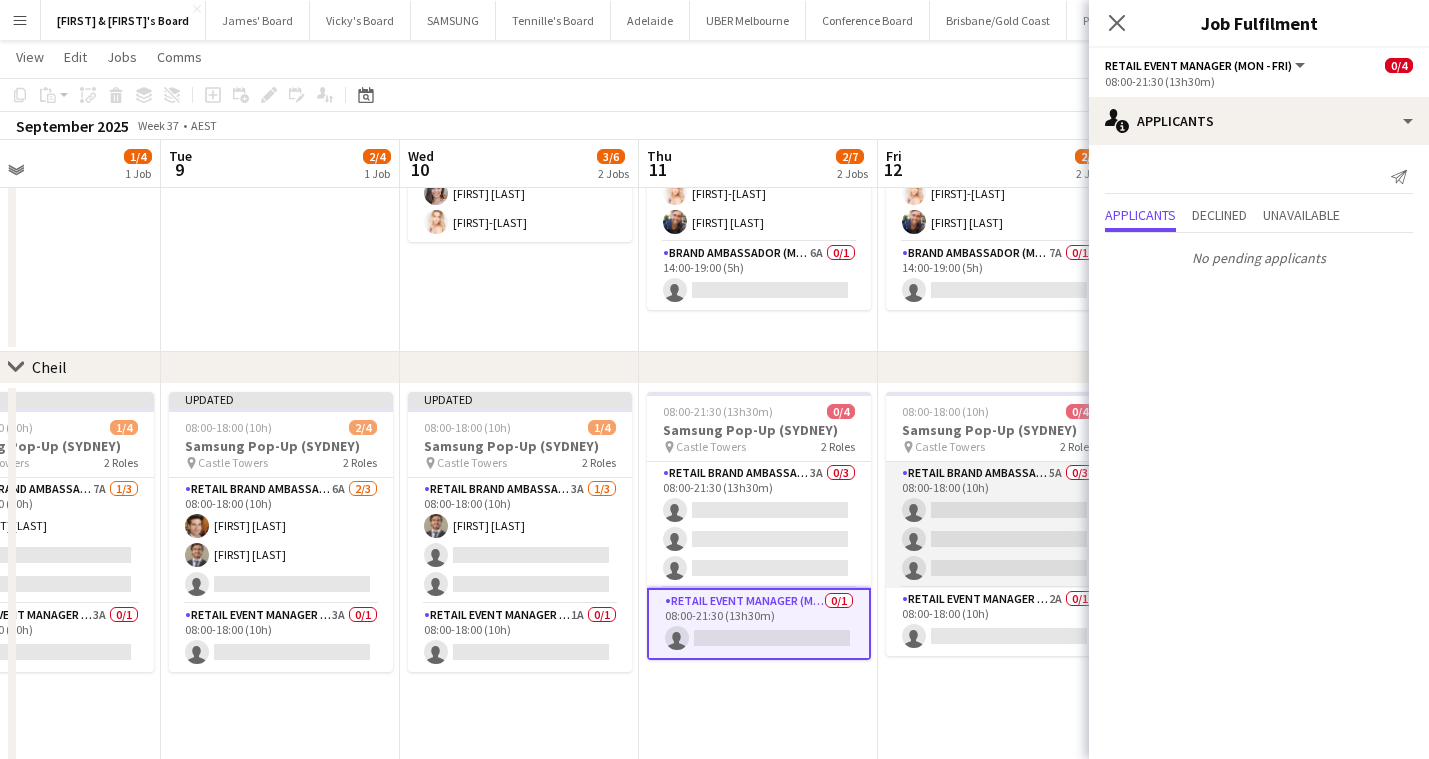 click on "RETAIL Brand Ambassador (Mon - Fri)   5A   0/3   08:00-18:00 (10h)
single-neutral-actions
single-neutral-actions
single-neutral-actions" at bounding box center [998, 525] 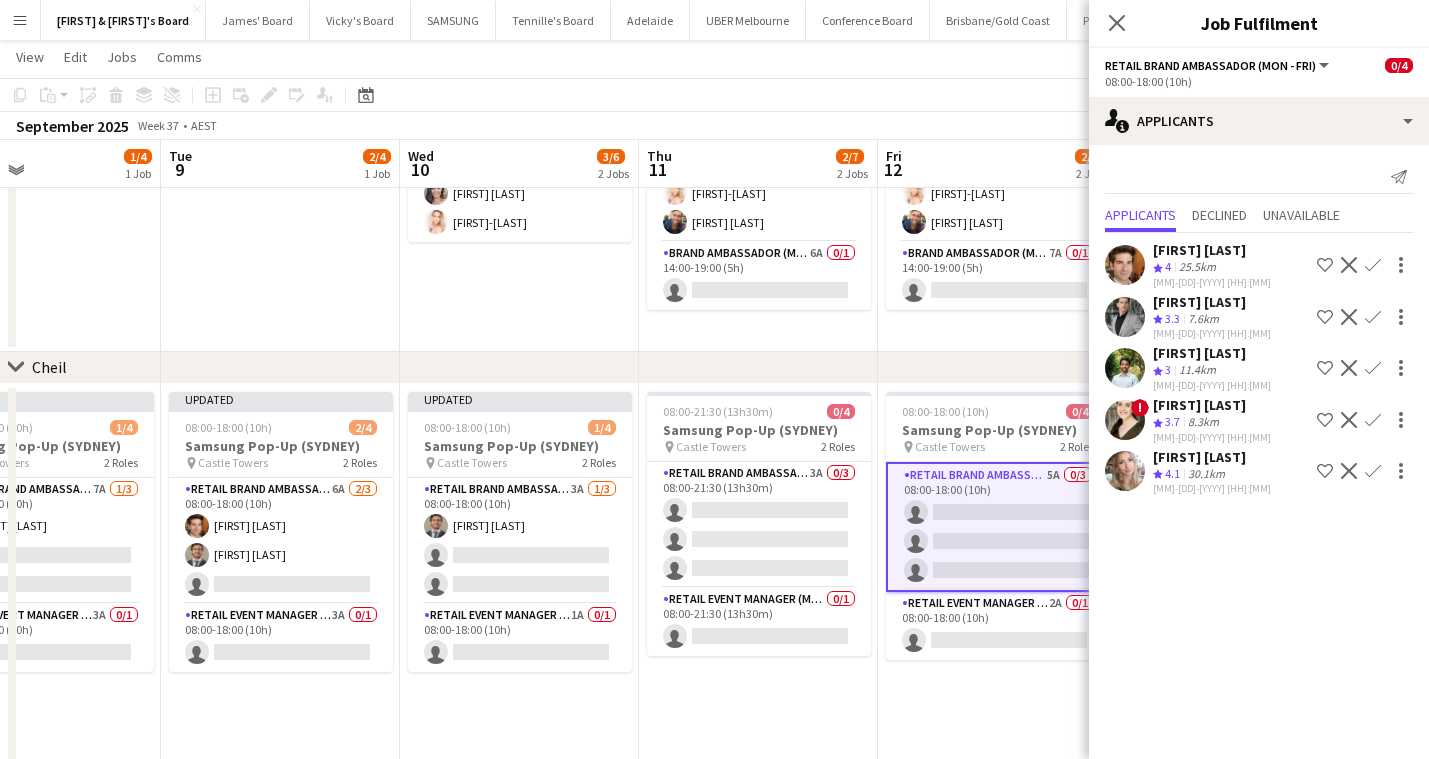 click on "Confirm" at bounding box center [1373, 317] 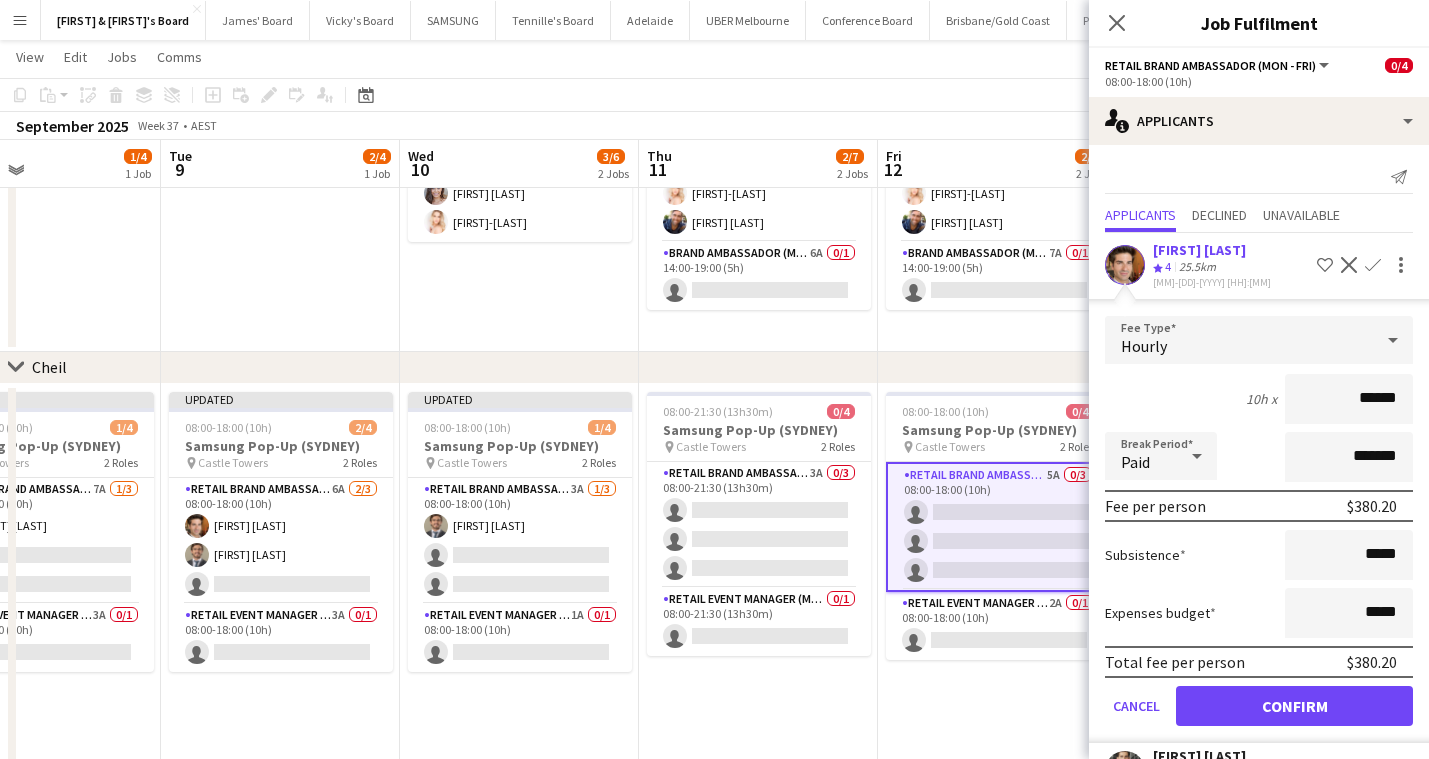 click on "Confirm" 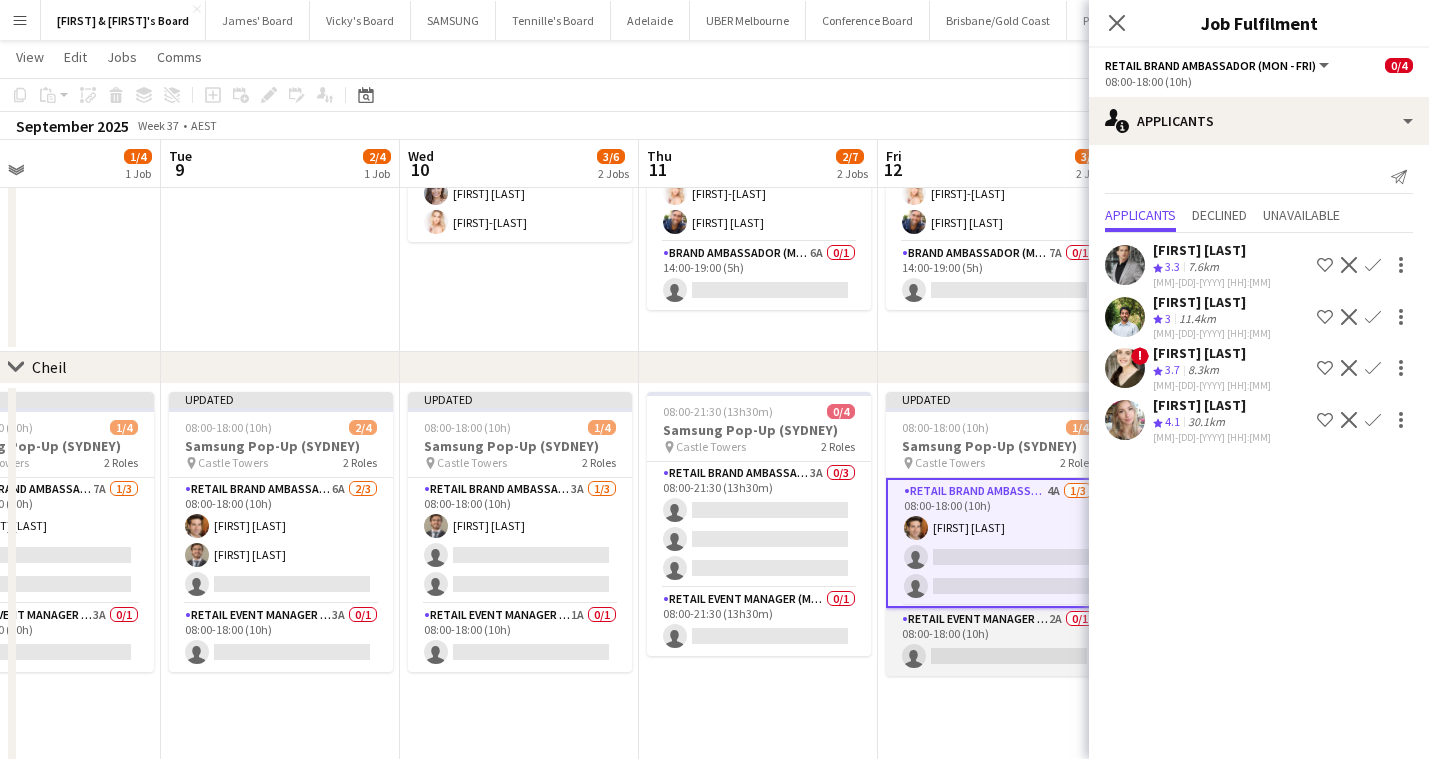 click on "RETAIL Event Manager (Mon - Fri)   2A   0/1   08:00-18:00 (10h)
single-neutral-actions" at bounding box center [998, 642] 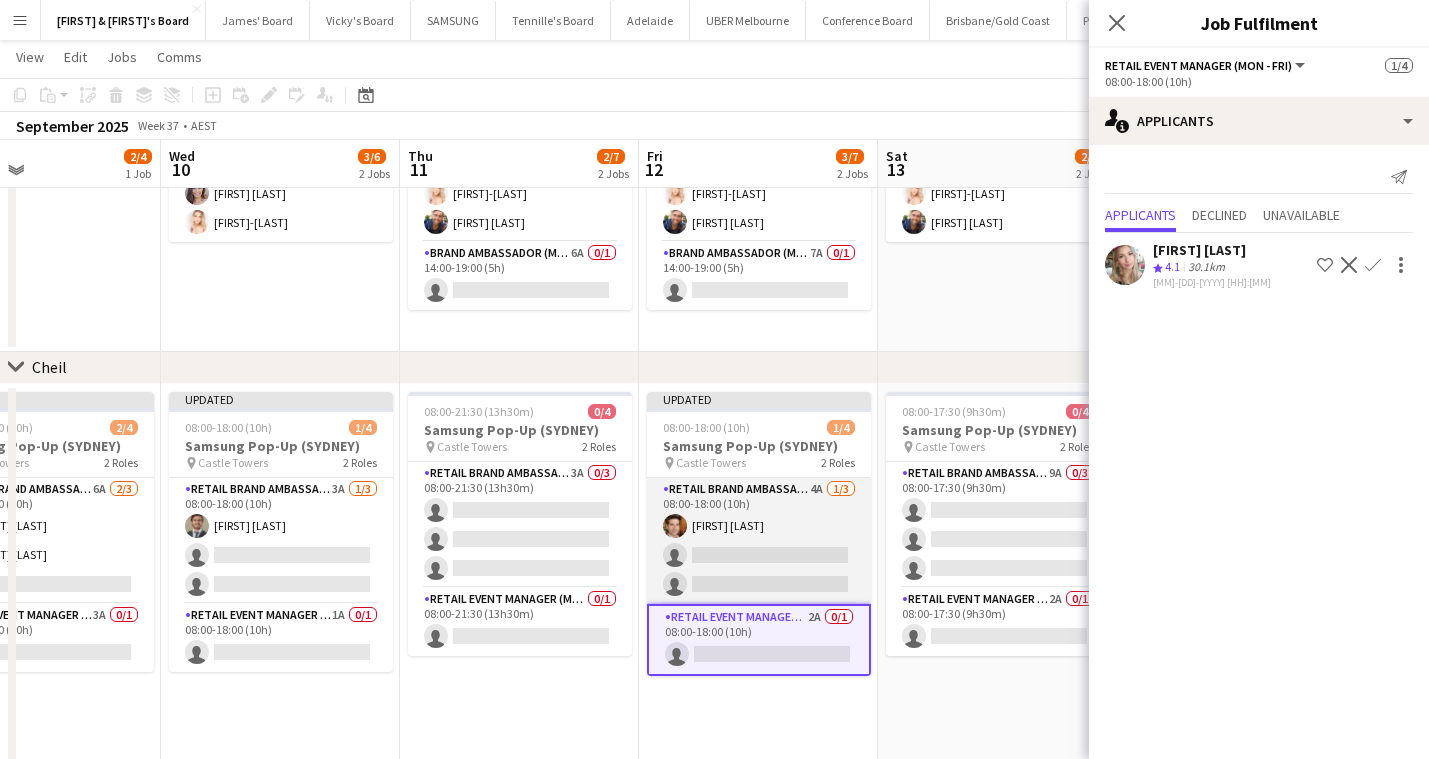 scroll, scrollTop: 0, scrollLeft: 727, axis: horizontal 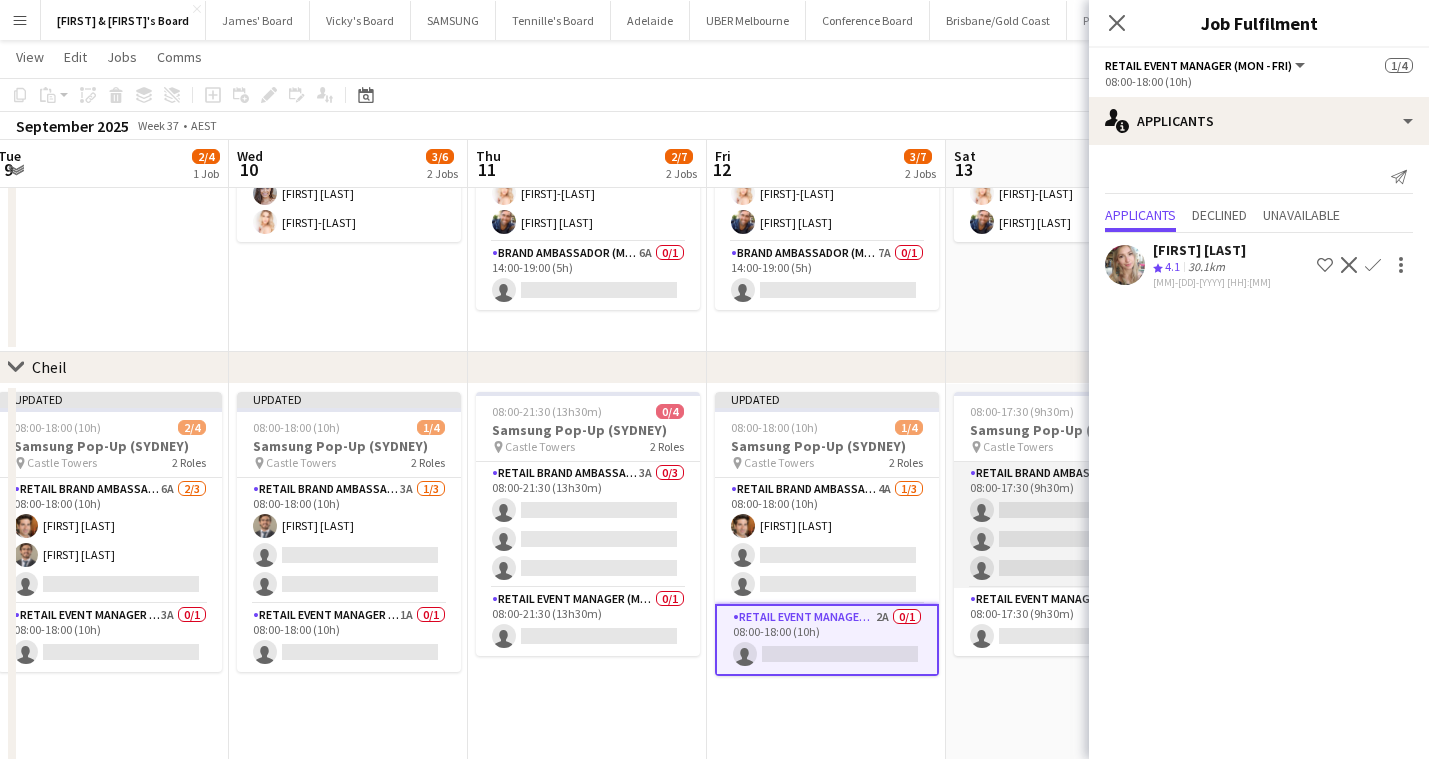 click on "RETAIL Brand Ambassador (Saturday)   9A   0/3   08:00-17:30 (9h30m)
single-neutral-actions
single-neutral-actions
single-neutral-actions" at bounding box center [1066, 525] 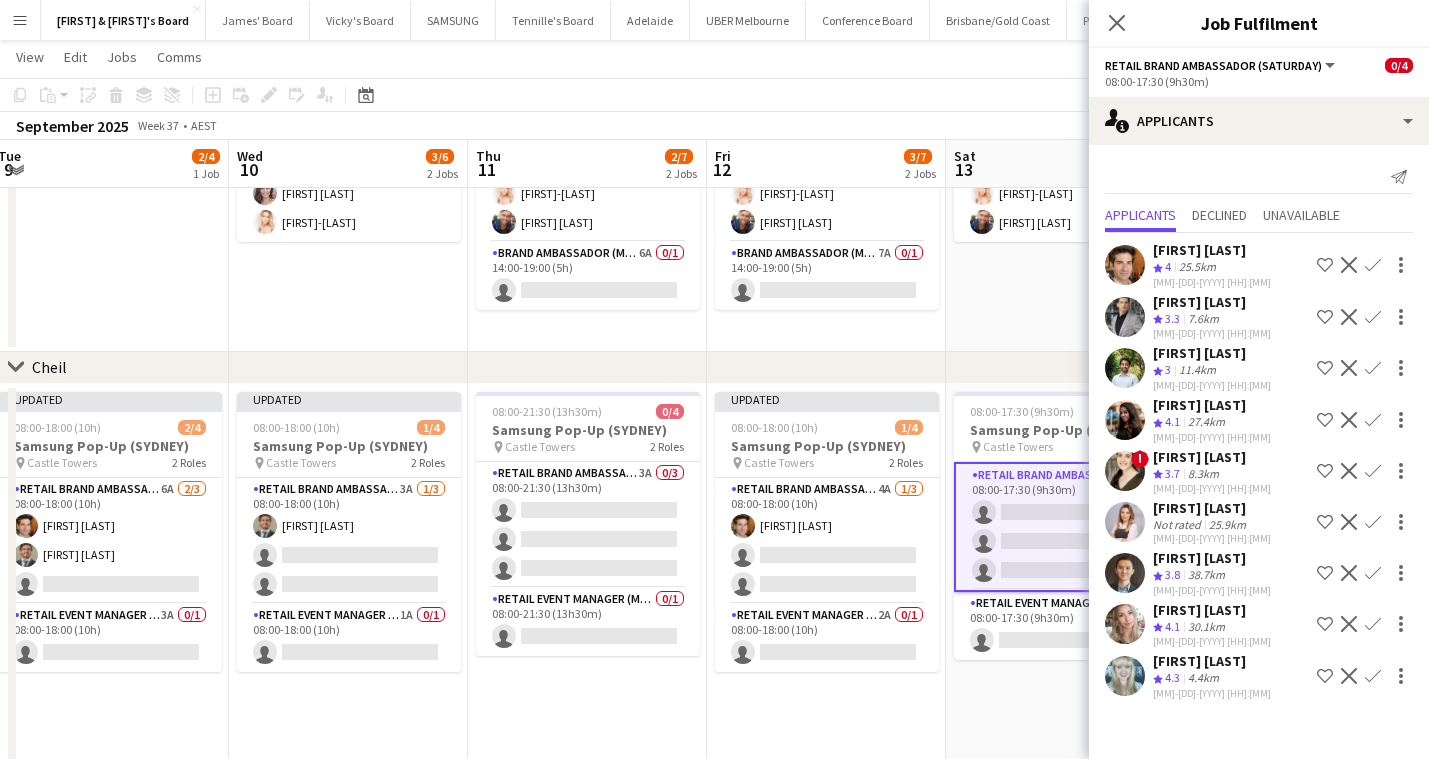 click on "Confirm" at bounding box center [1373, 317] 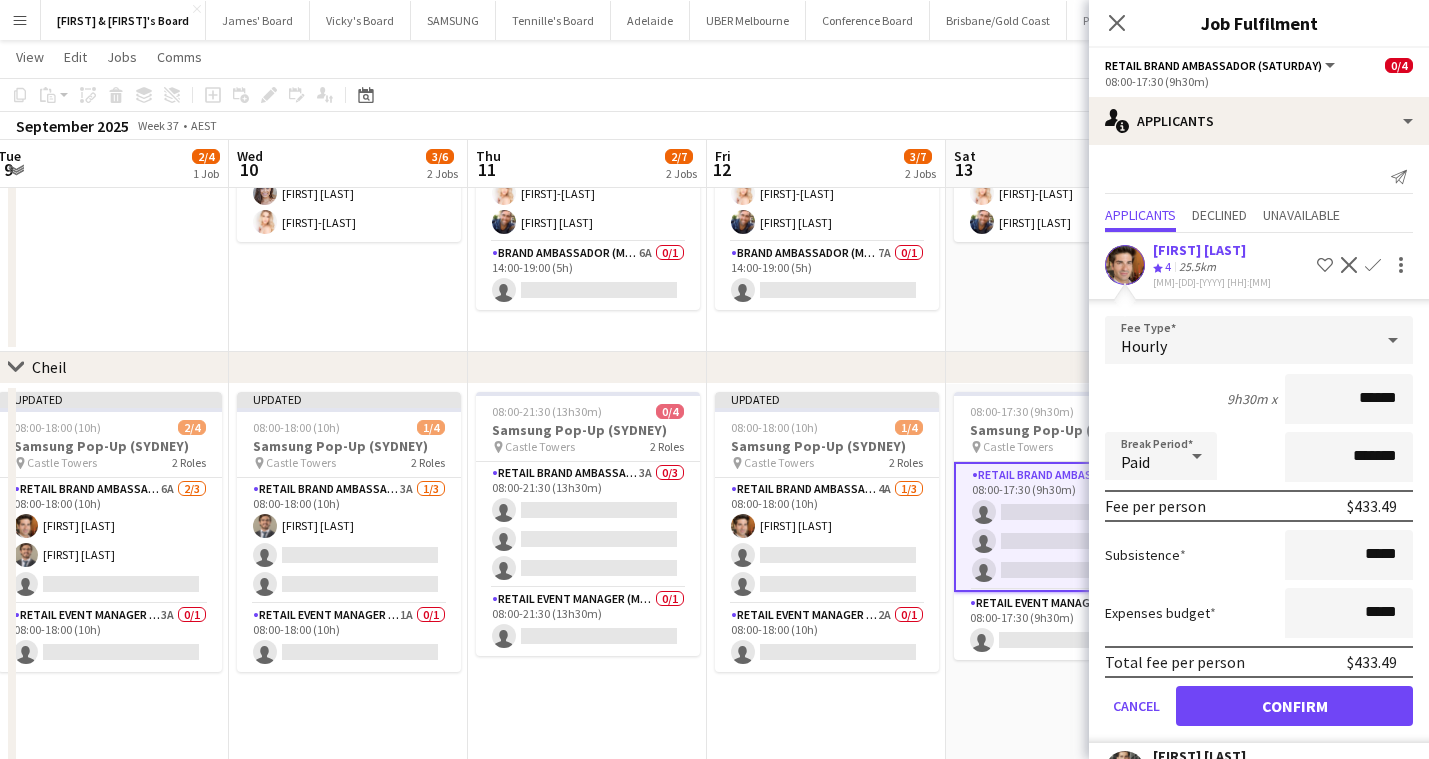 click on "Confirm" 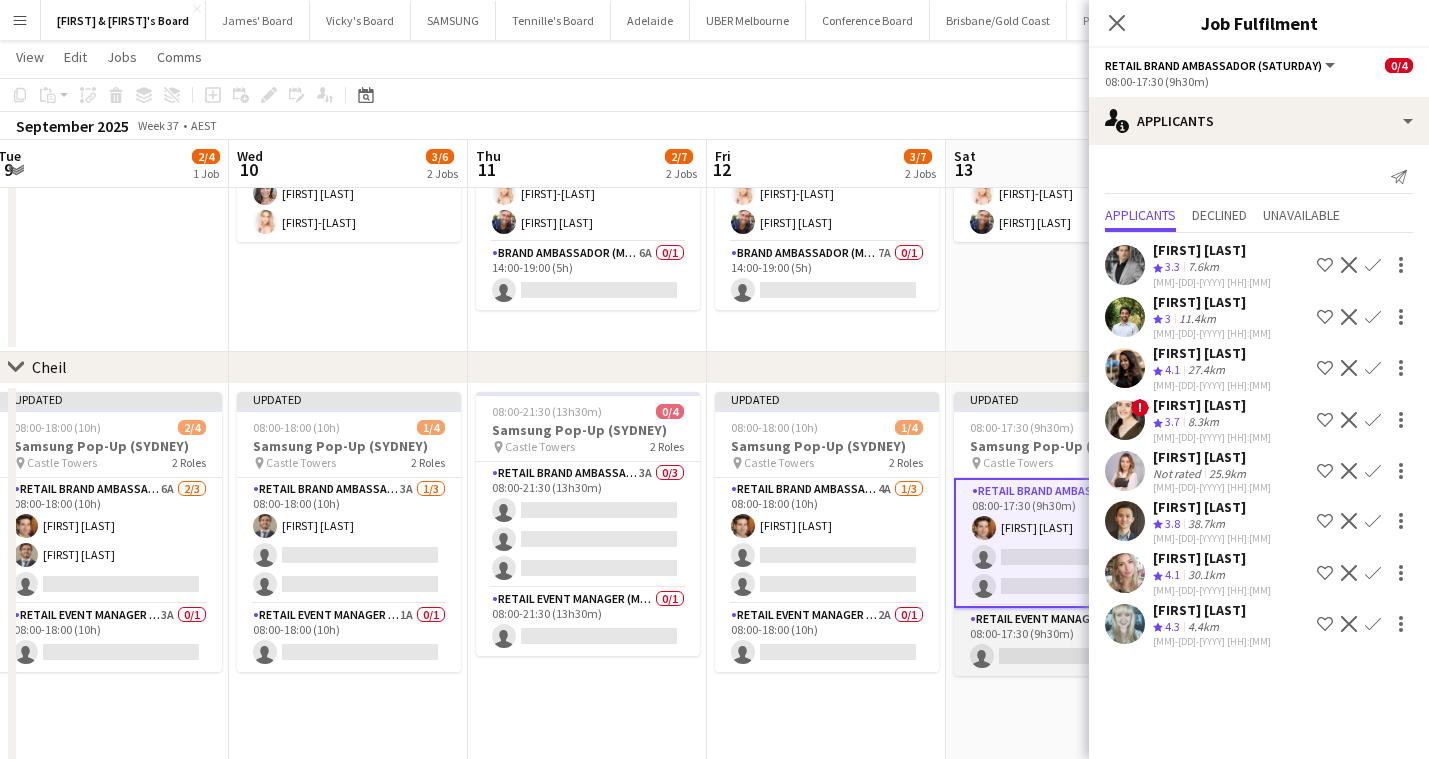 click on "RETAIL Event Manager (Sat)   2A   0/1   08:00-17:30 (9h30m)
single-neutral-actions" at bounding box center (1066, 642) 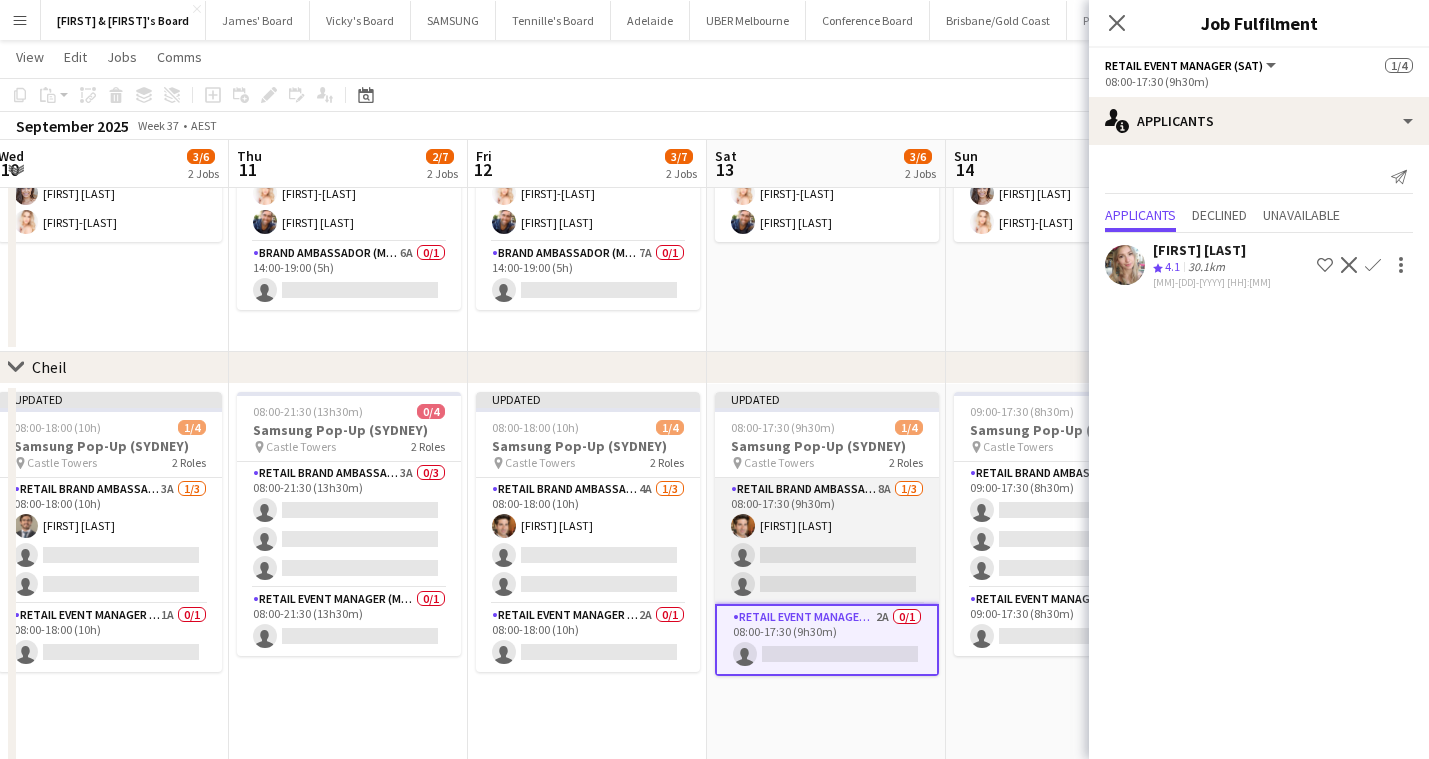 scroll, scrollTop: 0, scrollLeft: 673, axis: horizontal 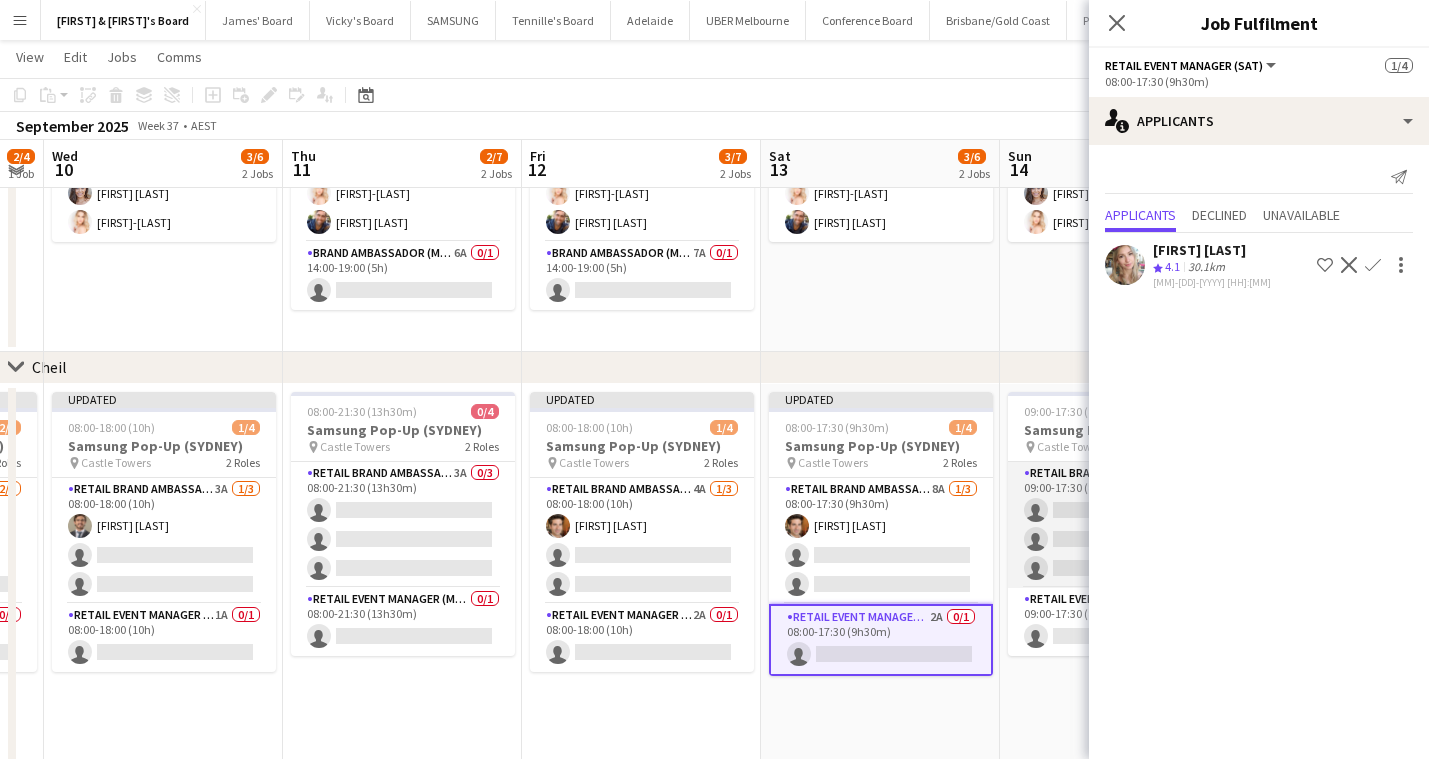 click on "RETAIL Brand Ambassador (Sunday)   9A   0/3   09:00-17:30 (8h30m)
single-neutral-actions
single-neutral-actions
single-neutral-actions" at bounding box center (1120, 525) 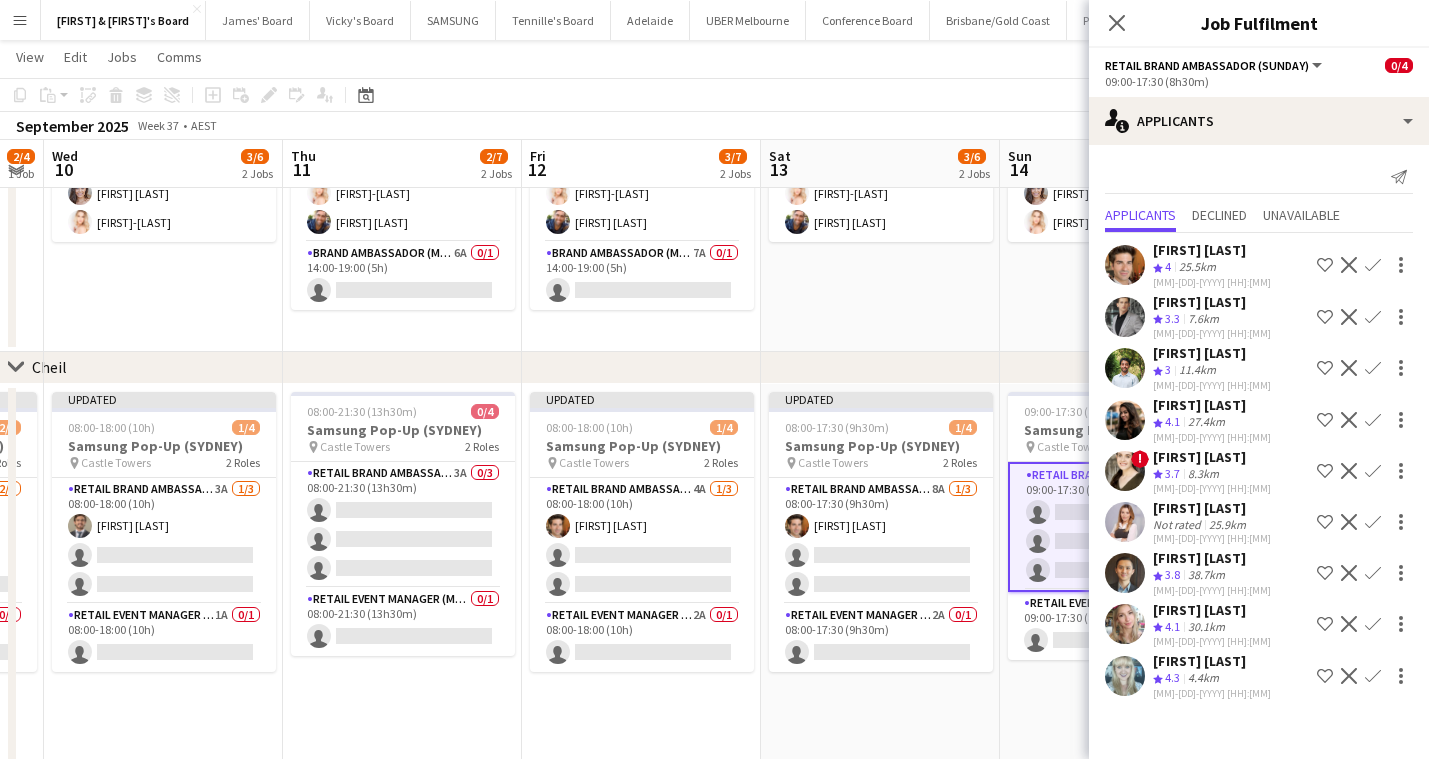 click on "Confirm" at bounding box center [1373, 317] 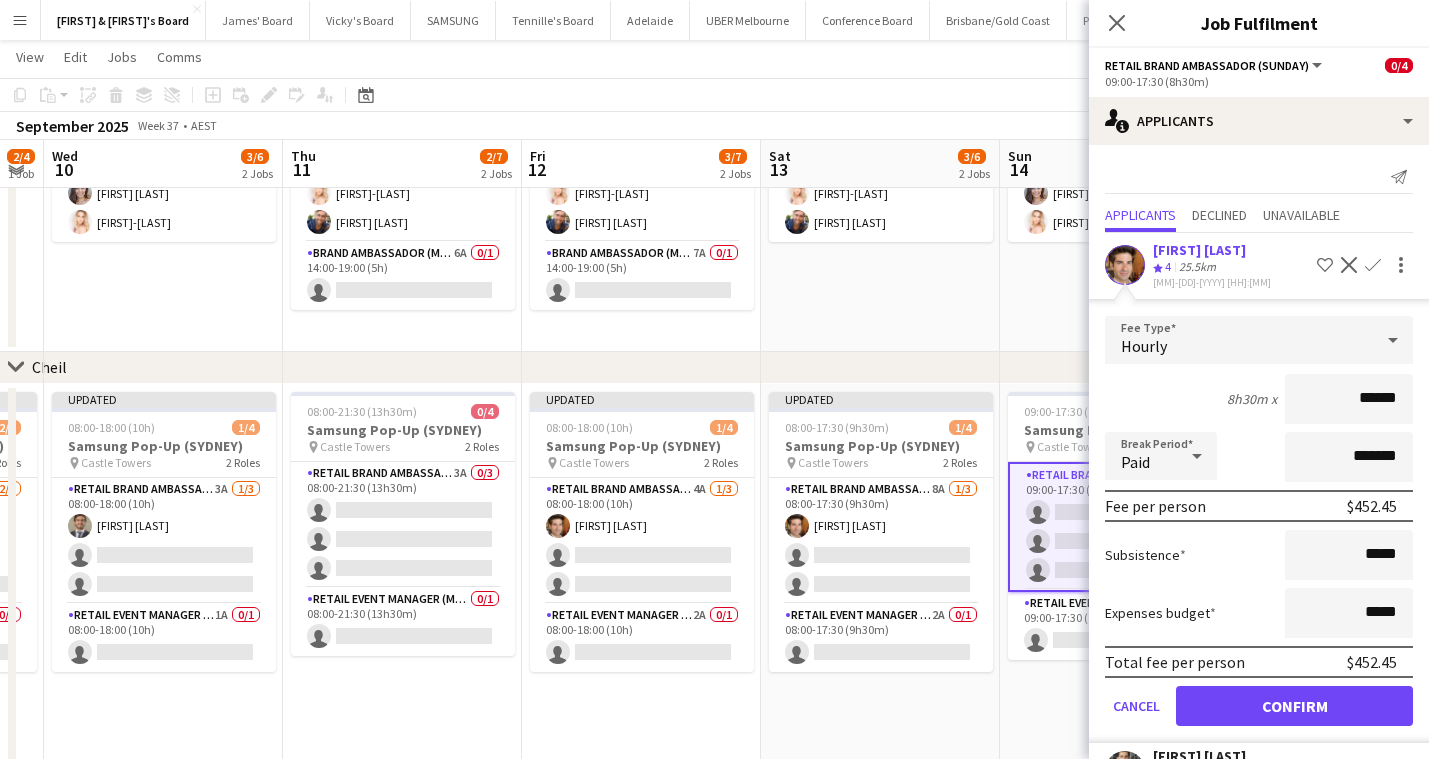 click on "Confirm" 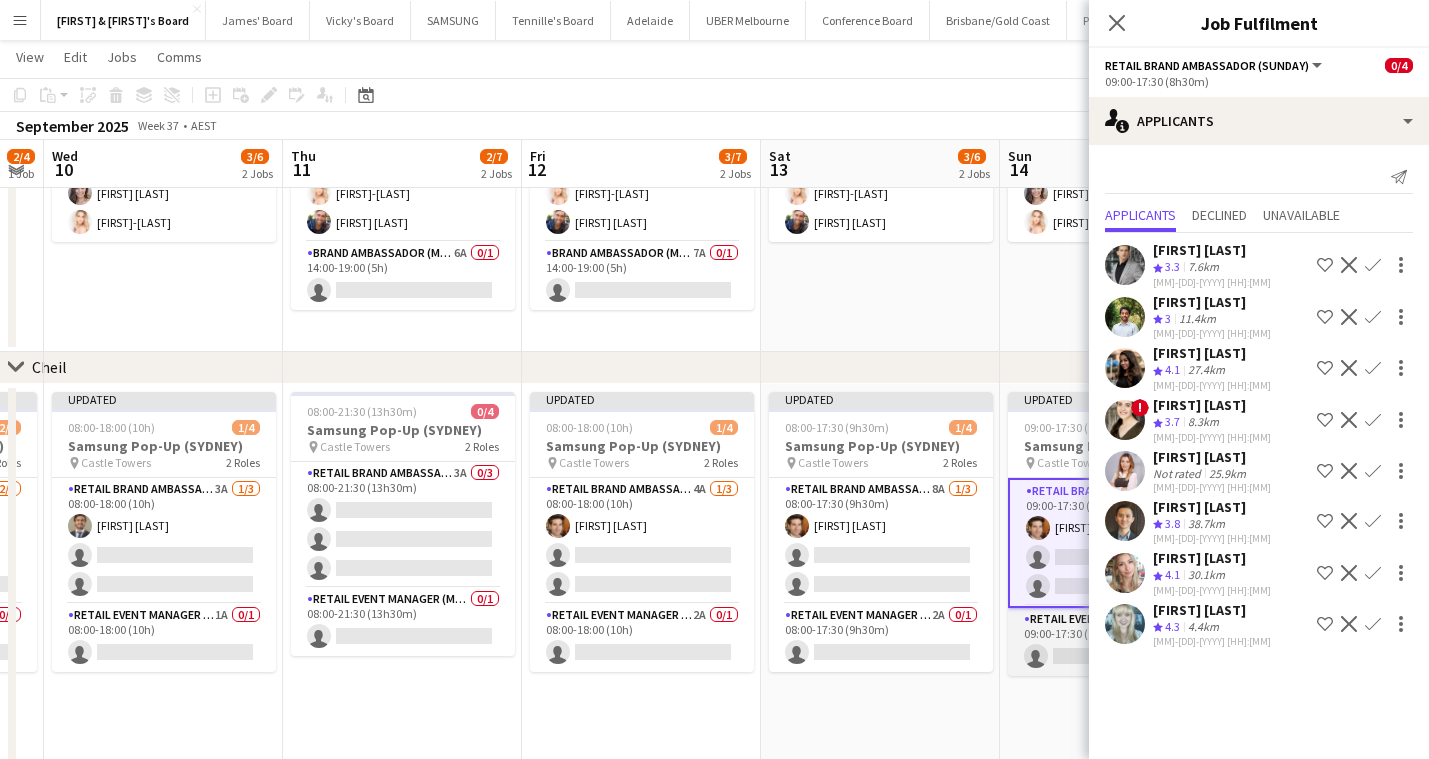 click on "RETAIL Event Manager (Sun)   2A   0/1   09:00-17:30 (8h30m)
single-neutral-actions" at bounding box center [1120, 642] 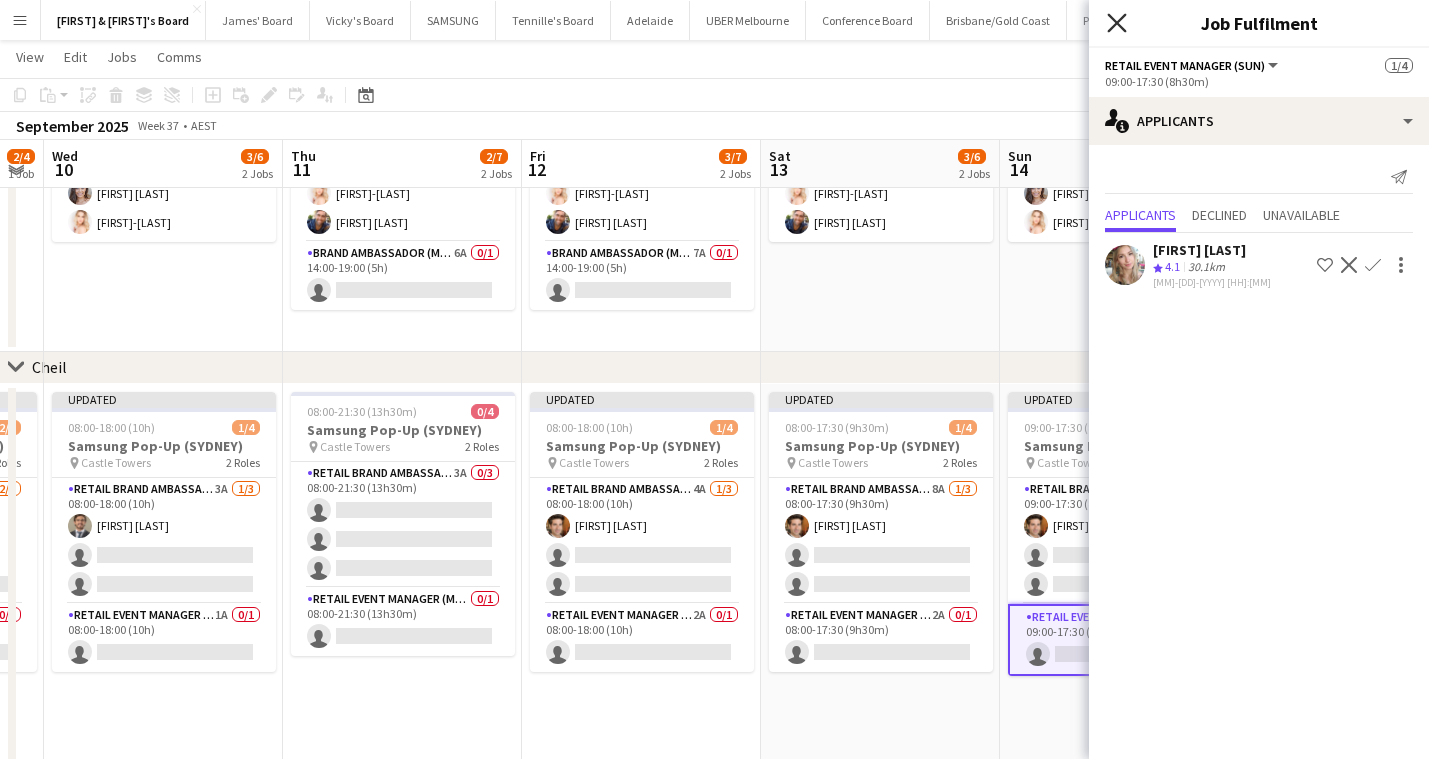 click on "Close pop-in" 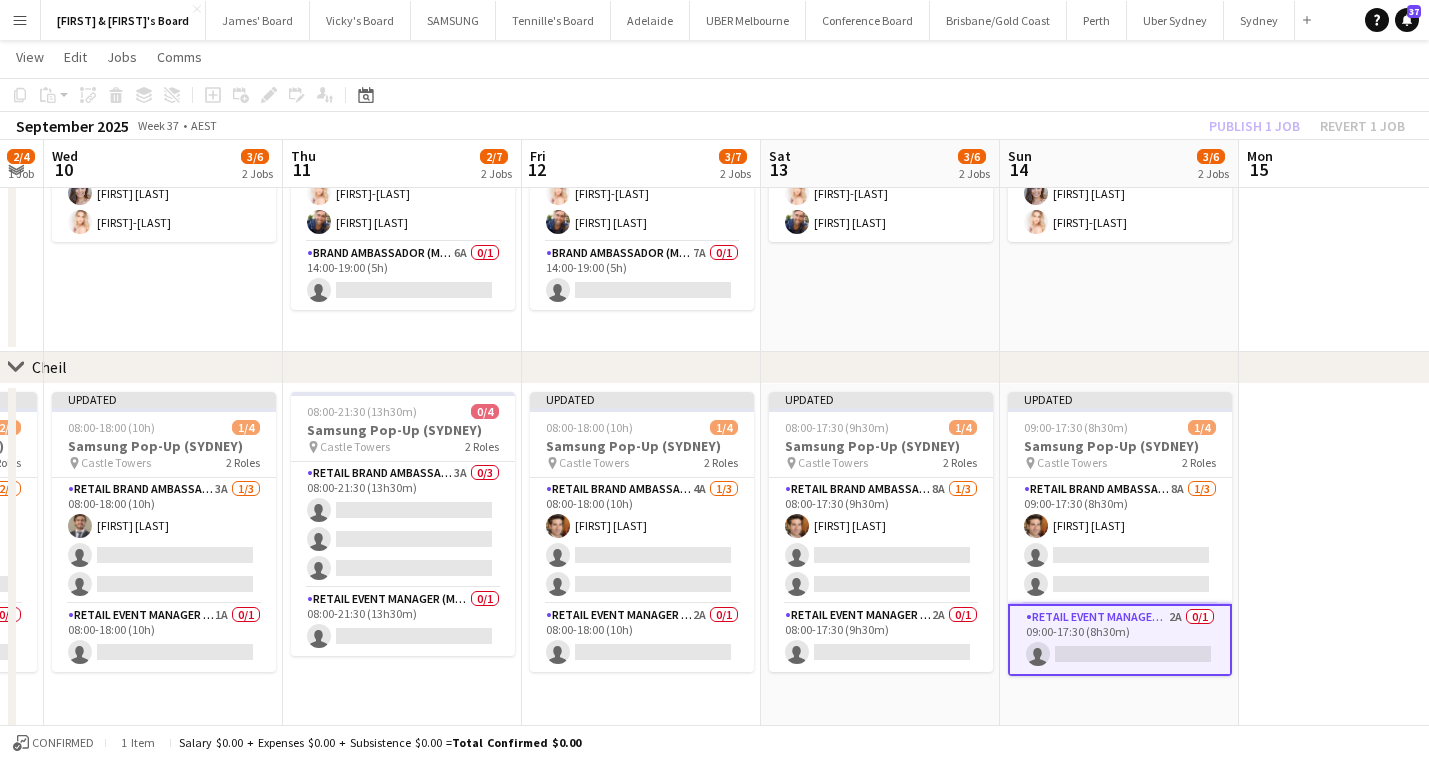click on "Publish 1 job   Revert 1 job" 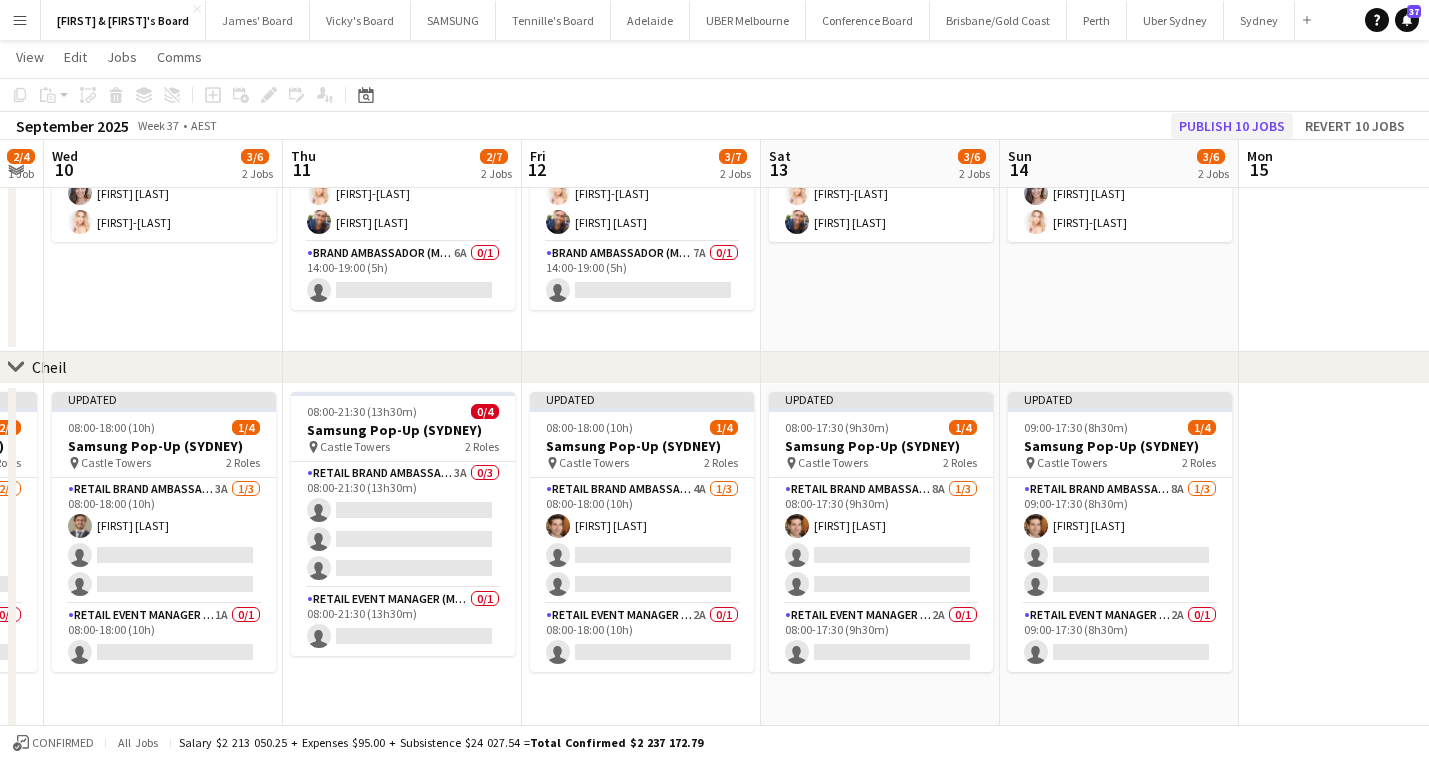 click on "Publish 10 jobs" 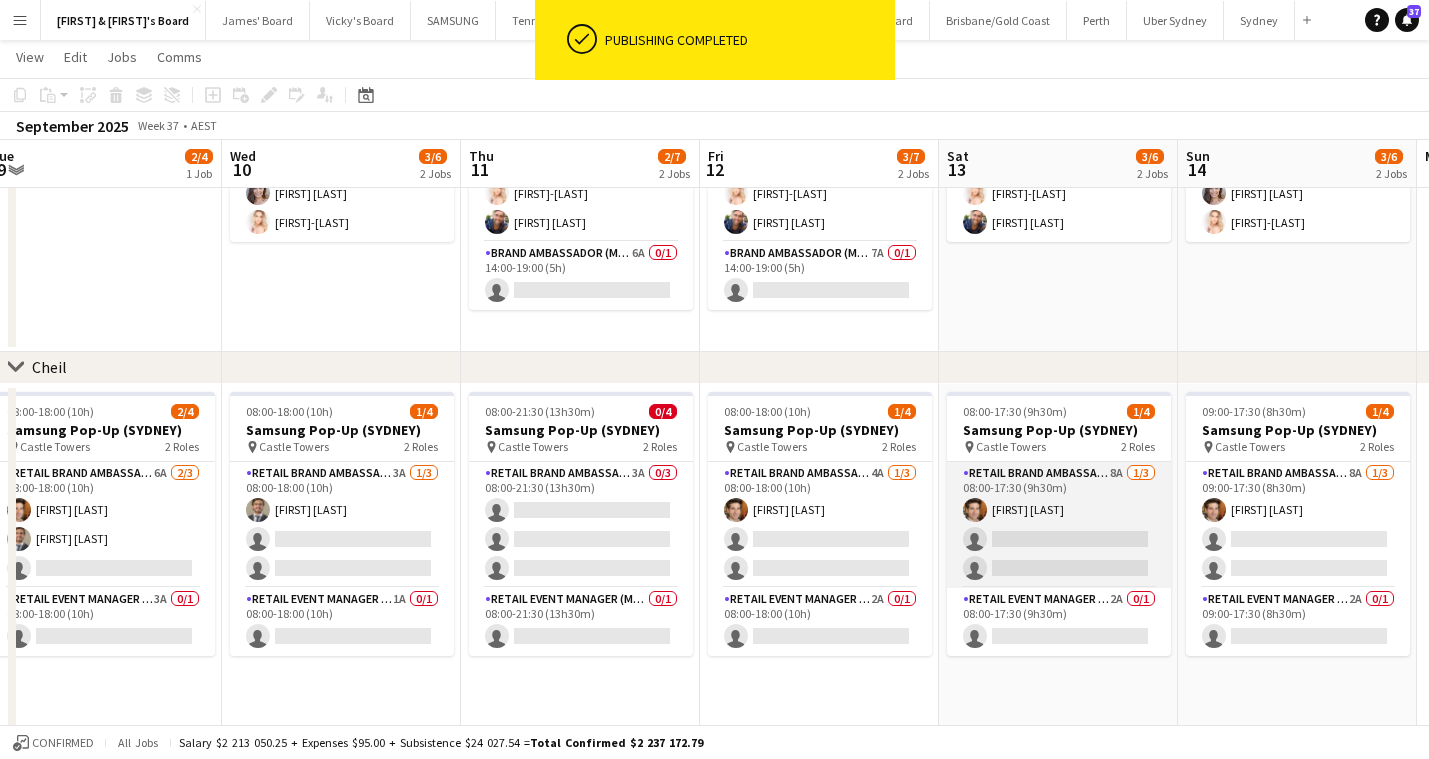 scroll, scrollTop: 0, scrollLeft: 491, axis: horizontal 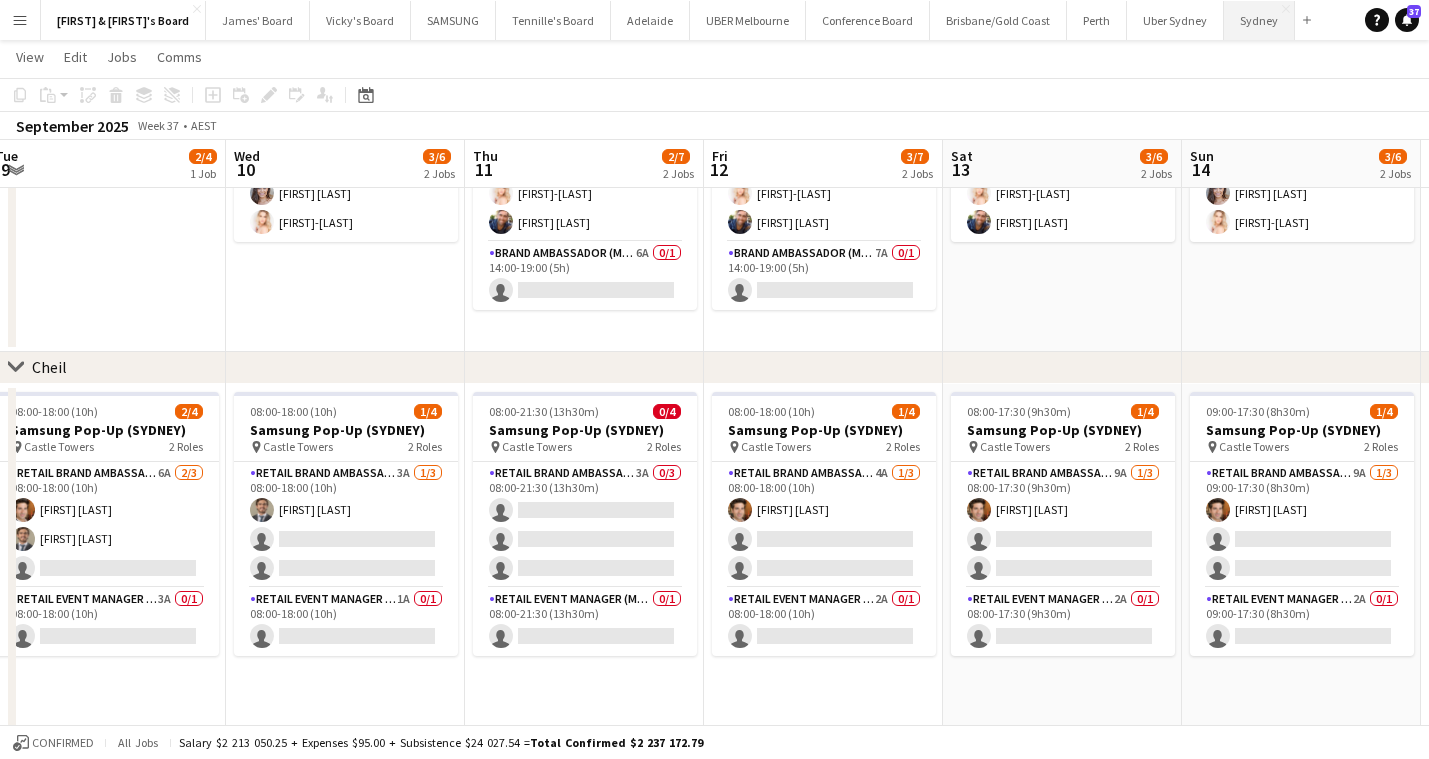 click on "[CITY]
Close" at bounding box center (1259, 20) 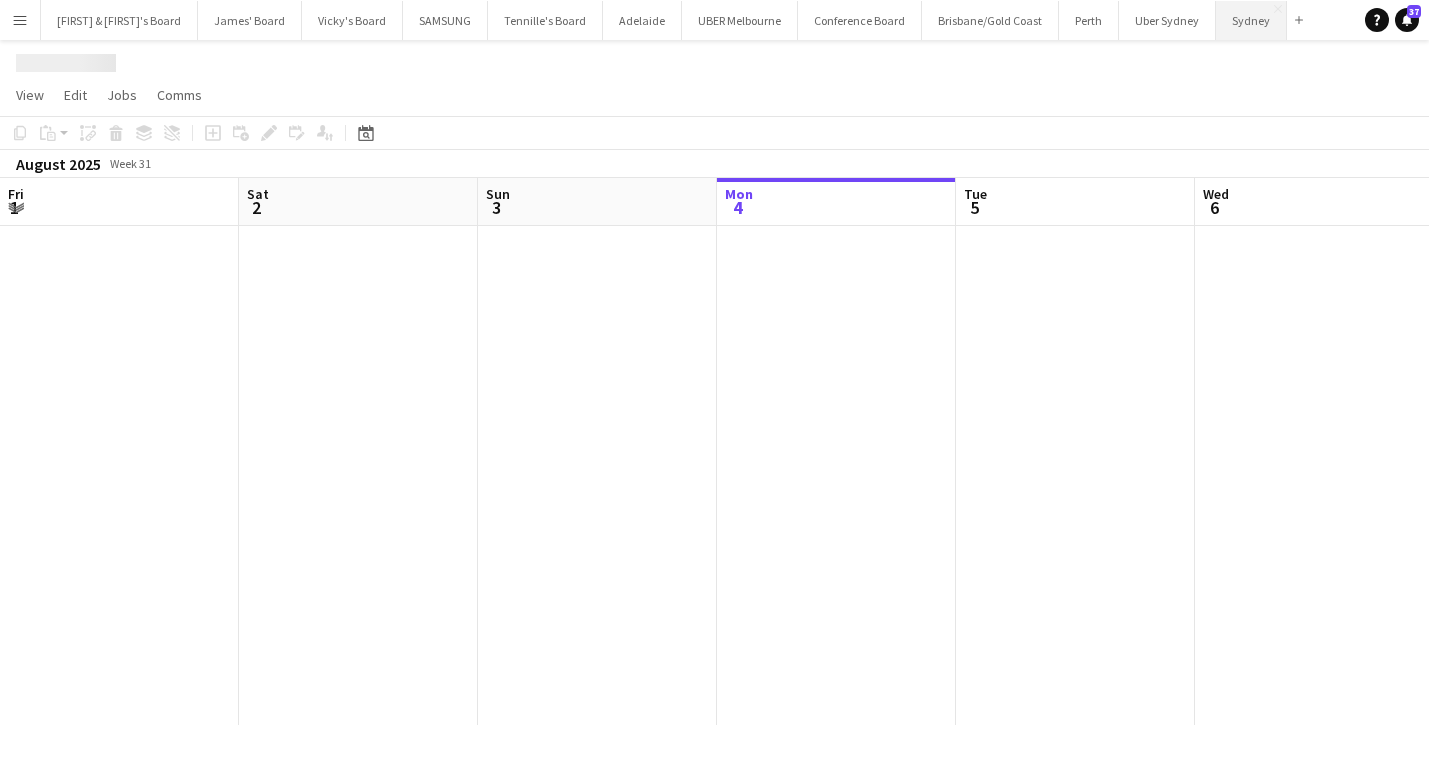 scroll, scrollTop: 0, scrollLeft: 0, axis: both 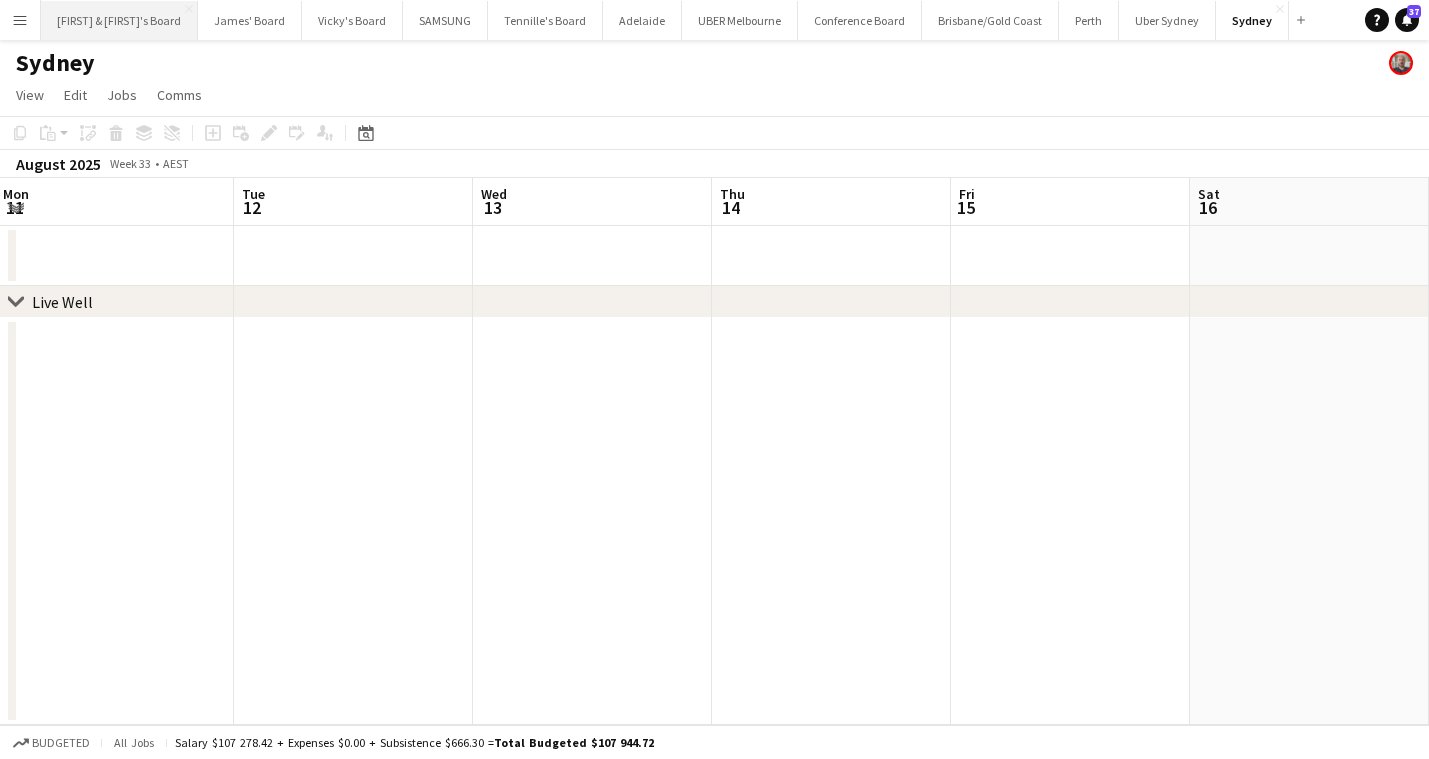 click on "[FIRST] & [FIRST]'s Board" at bounding box center [119, 20] 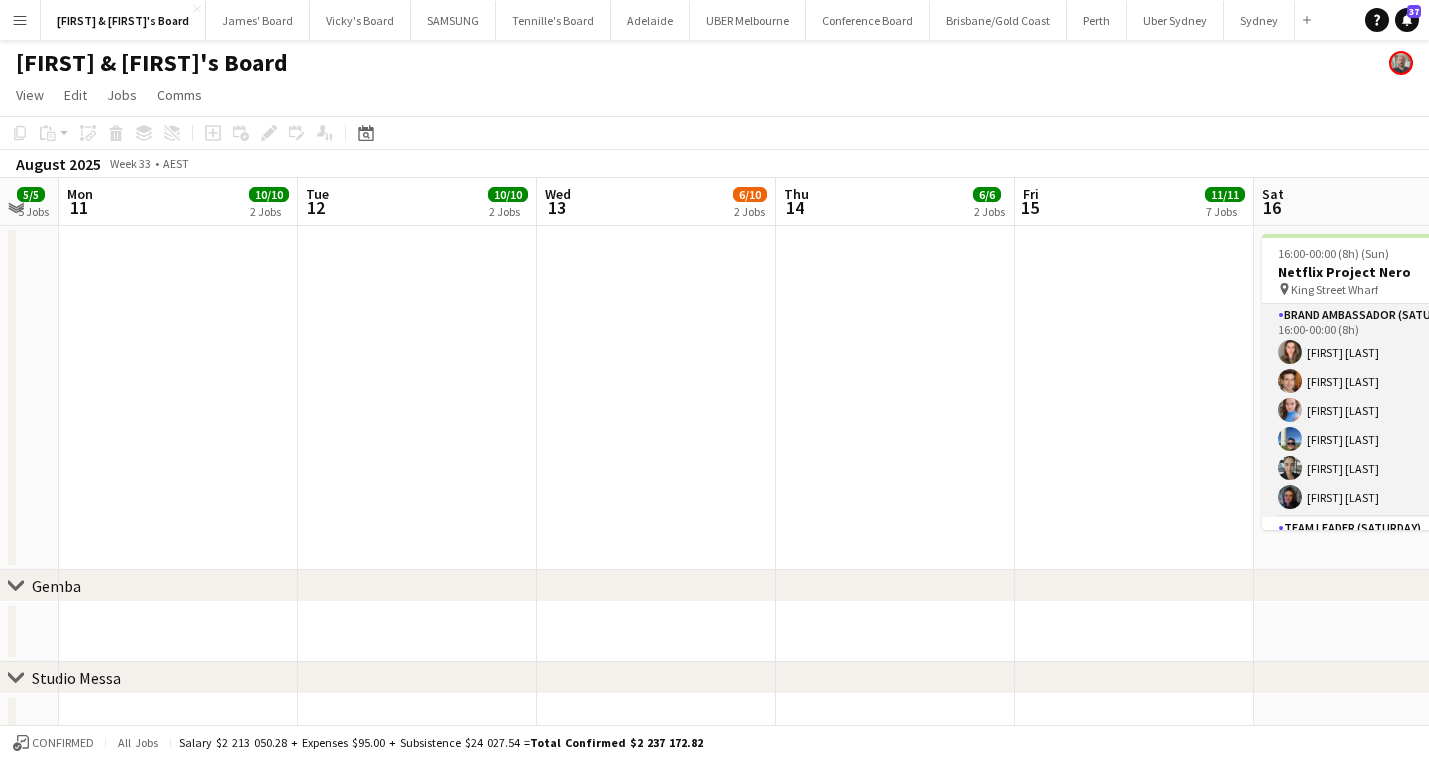 scroll, scrollTop: 0, scrollLeft: 737, axis: horizontal 